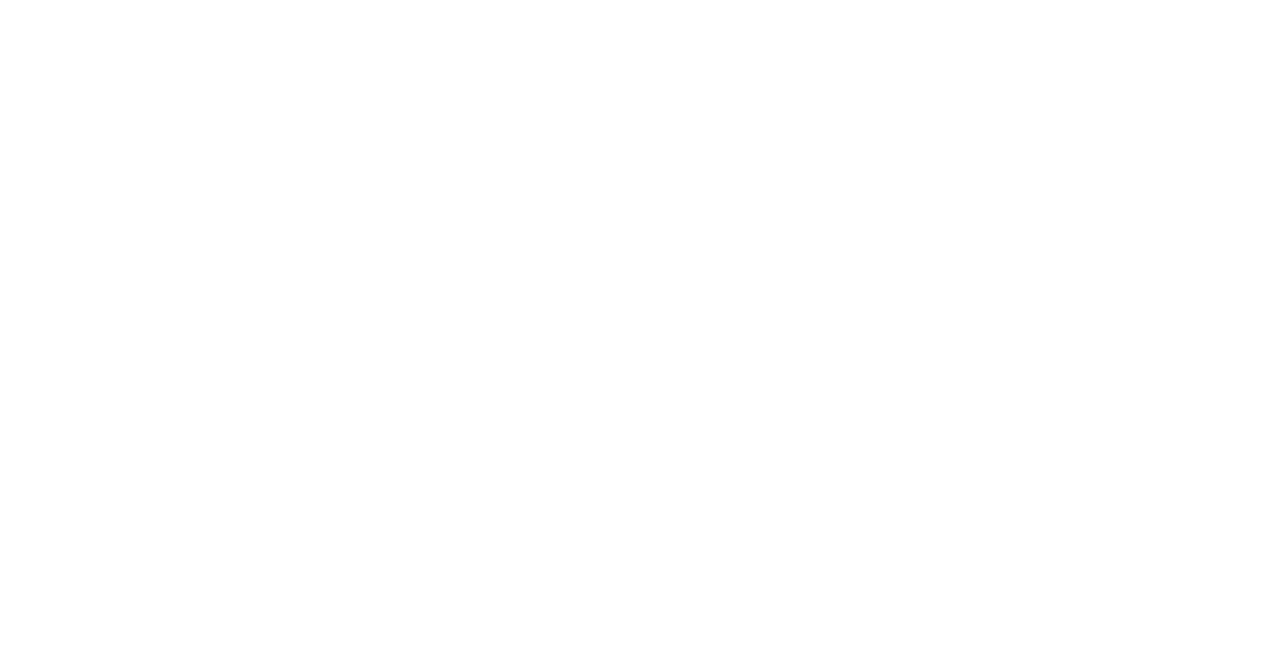scroll, scrollTop: 0, scrollLeft: 0, axis: both 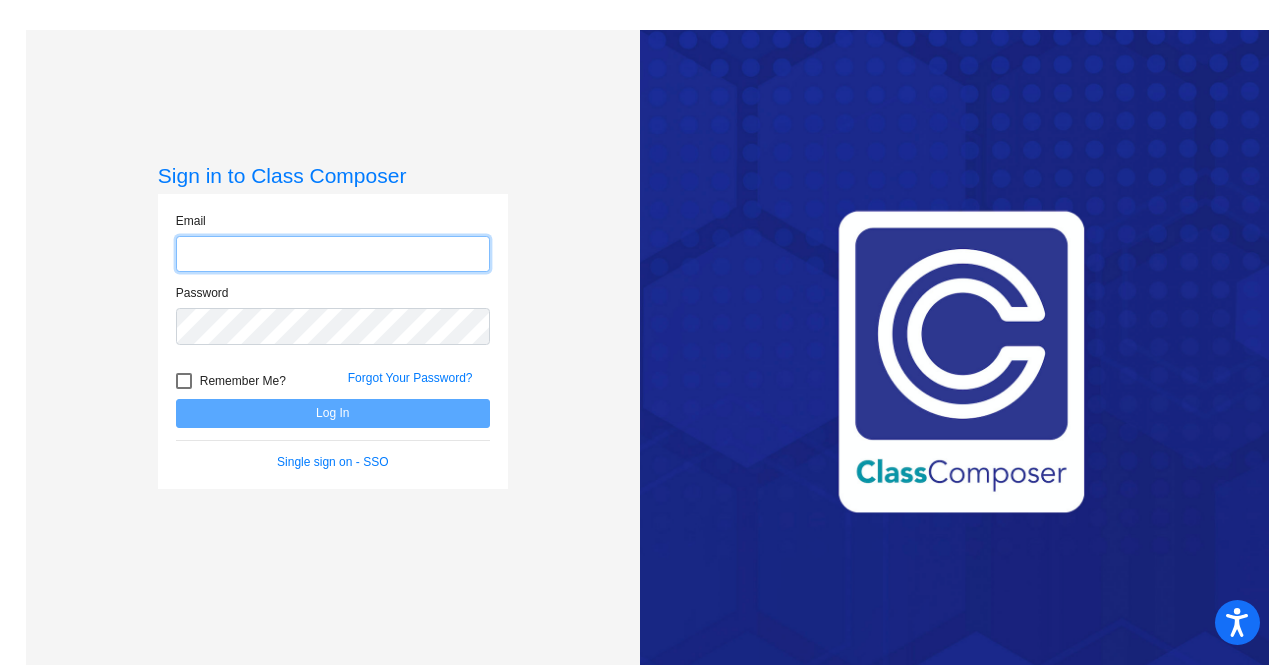 click 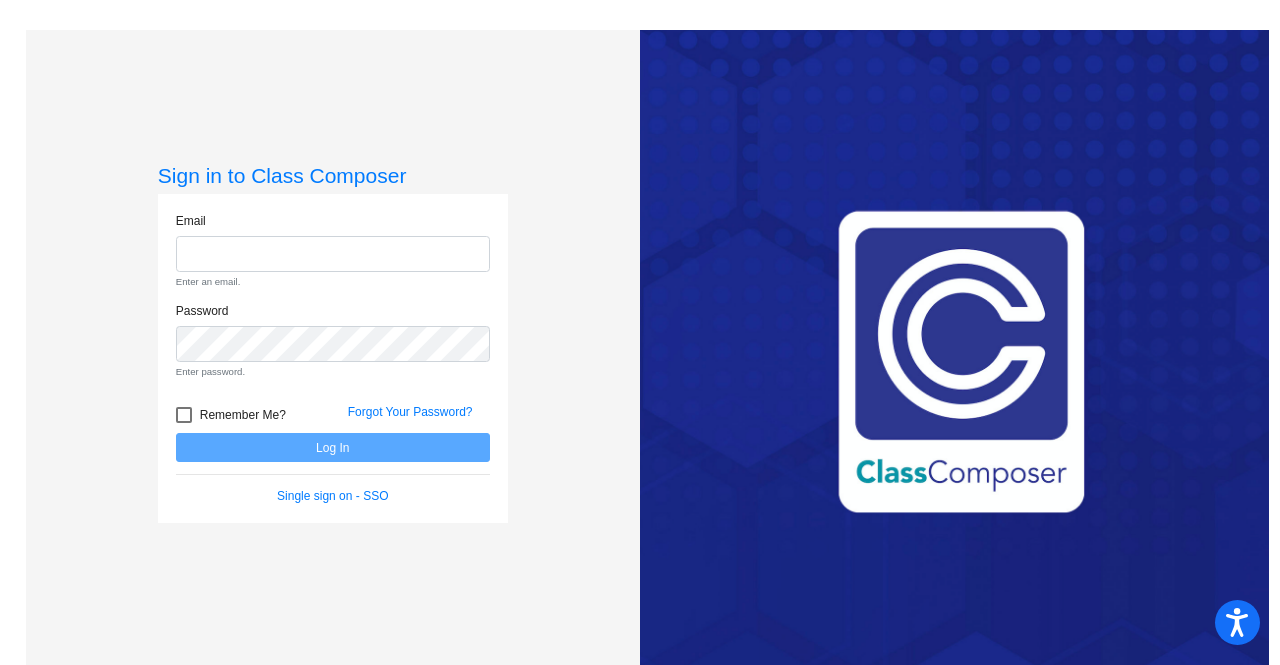 click on "Sign in to Class Composer Email Enter an email. Password Enter password.   Remember Me? Forgot Your Password?  Log In   Single sign on - SSO" 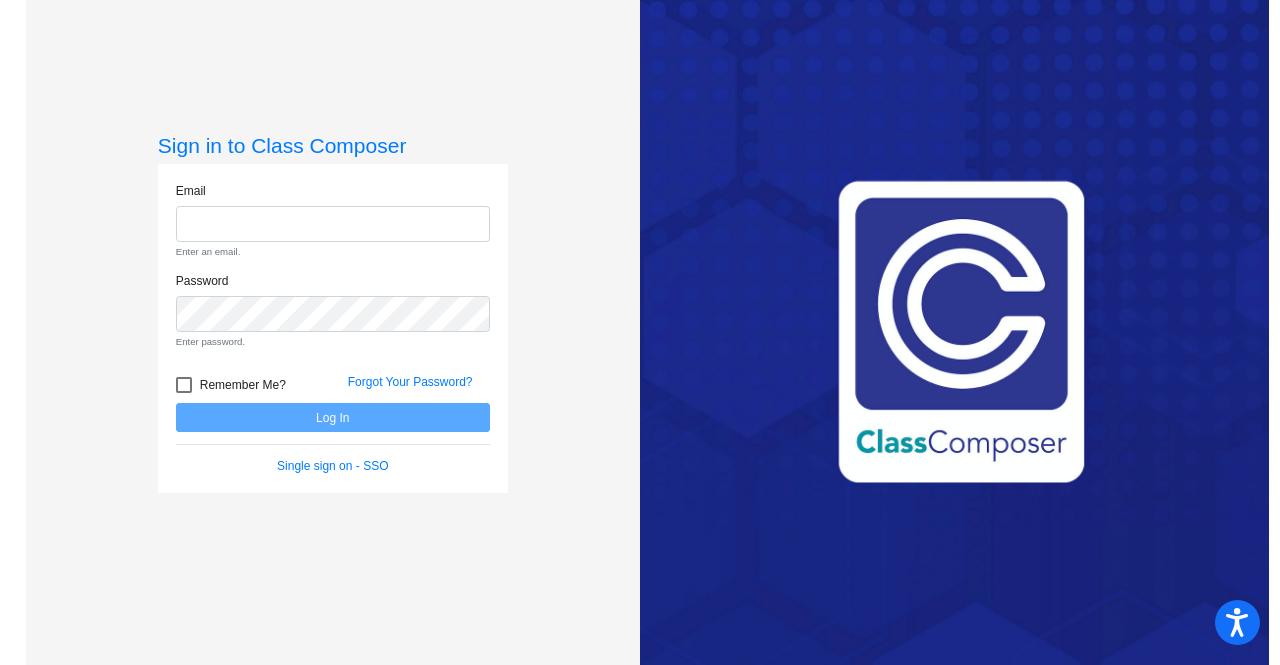 scroll, scrollTop: 0, scrollLeft: 0, axis: both 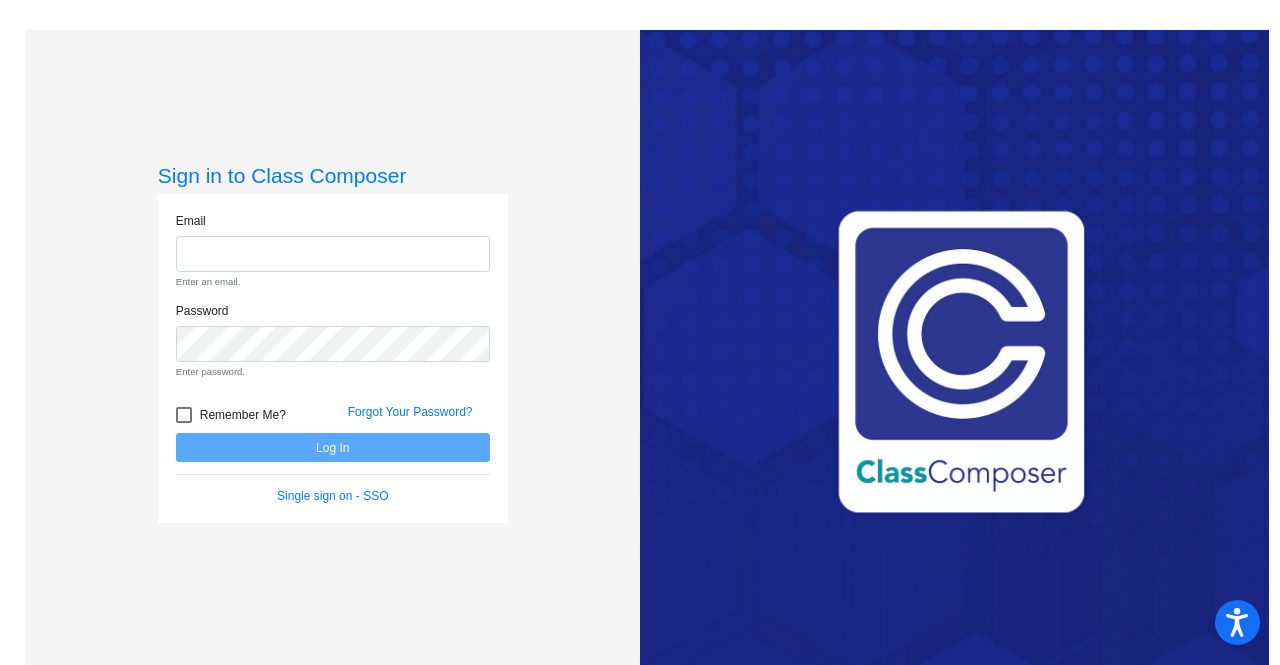 click on "Enter an email." at bounding box center [333, 282] 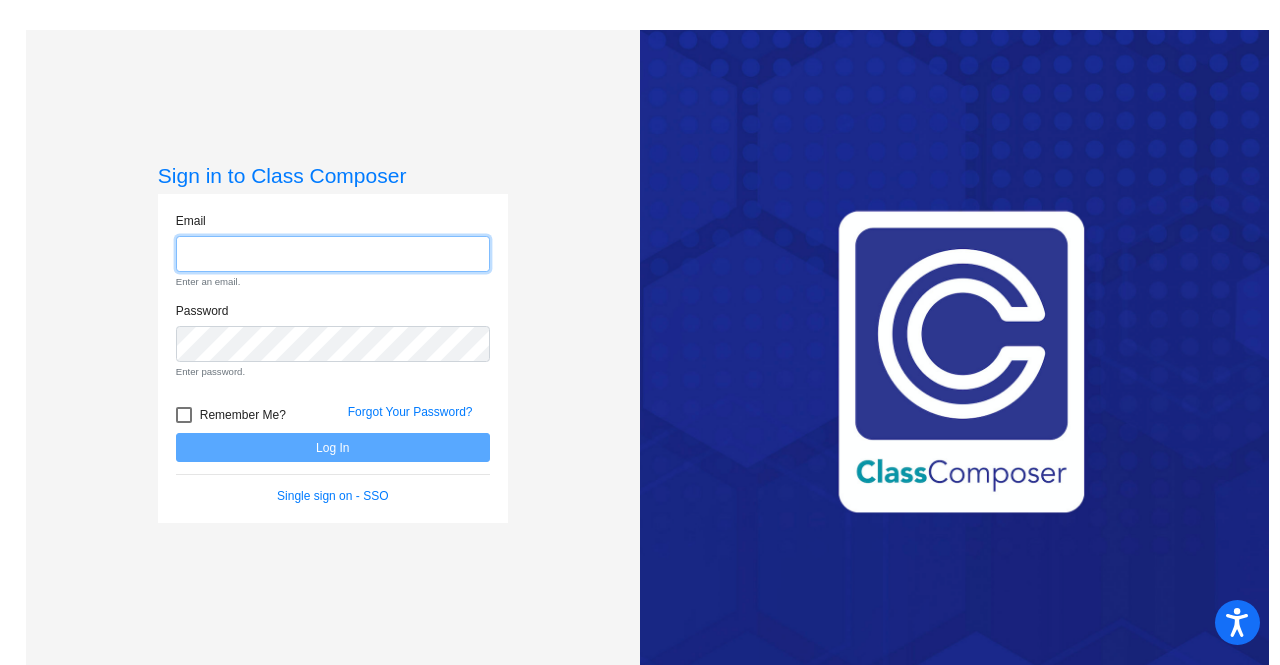 click 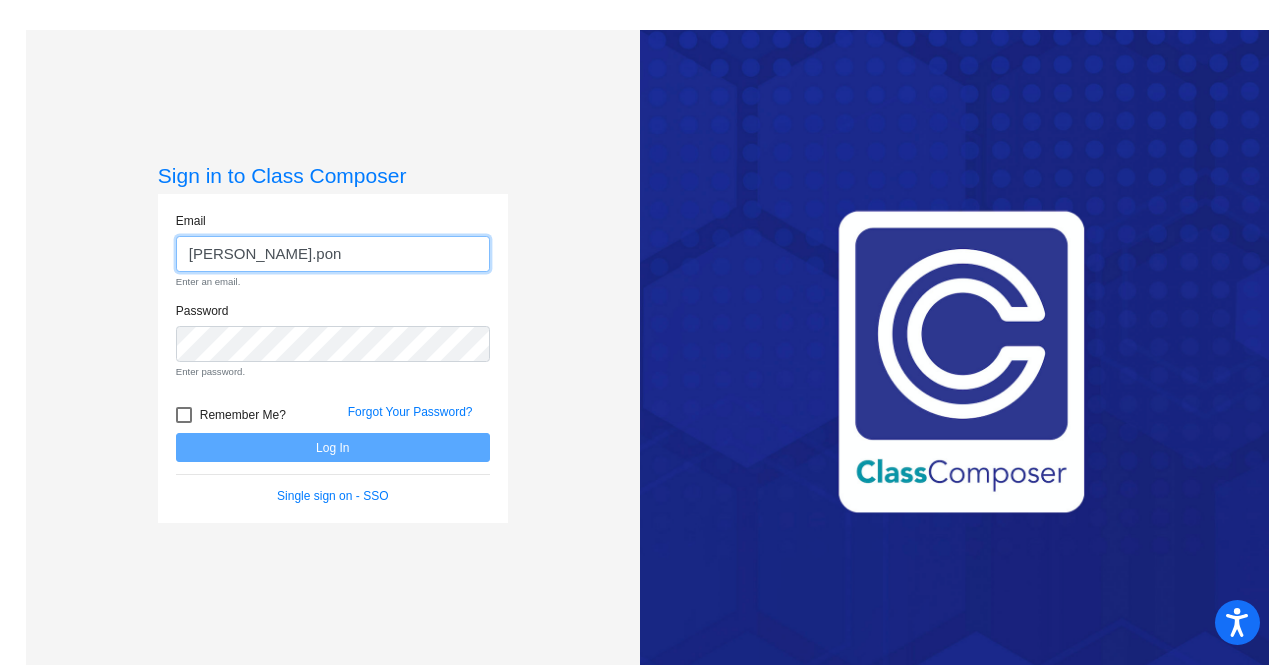type on "[EMAIL_ADDRESS][PERSON_NAME][DOMAIN_NAME]" 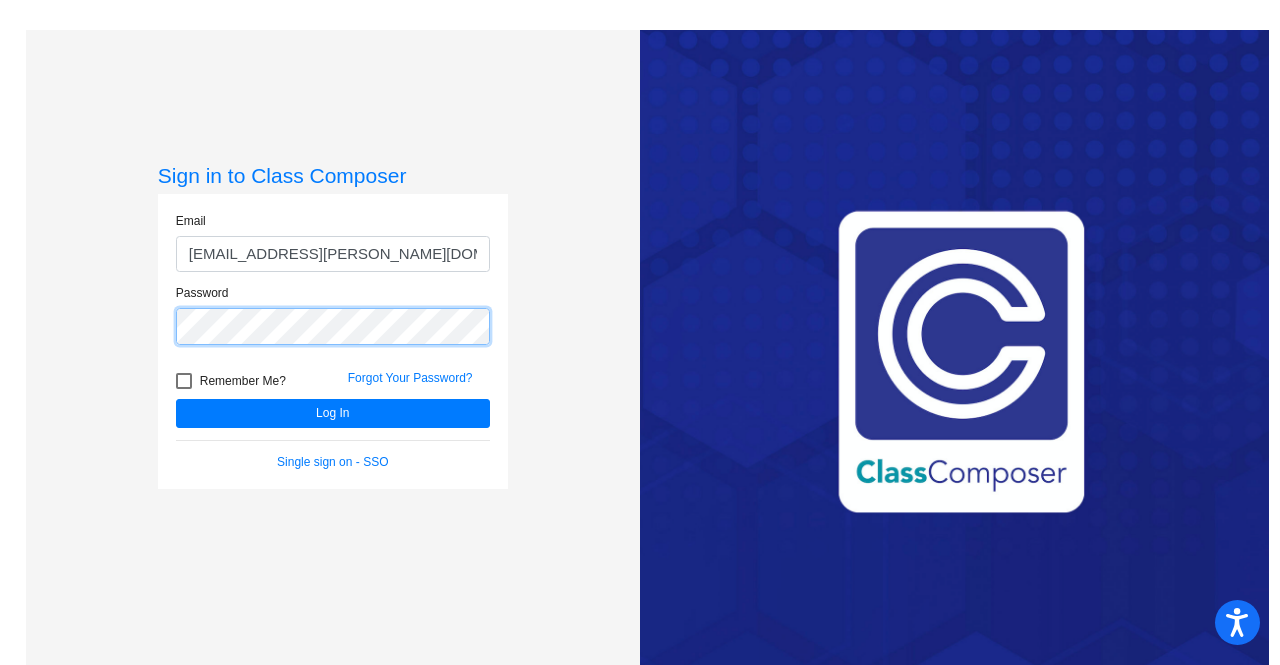 click on "Log In" 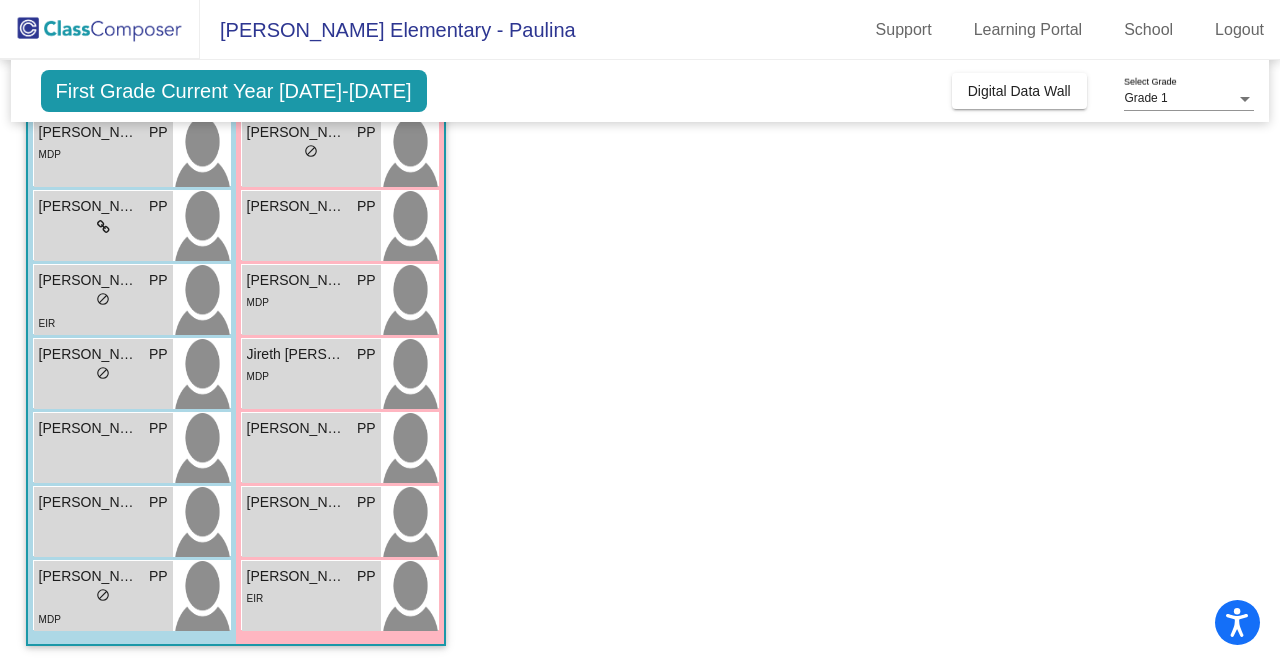 scroll, scrollTop: 0, scrollLeft: 0, axis: both 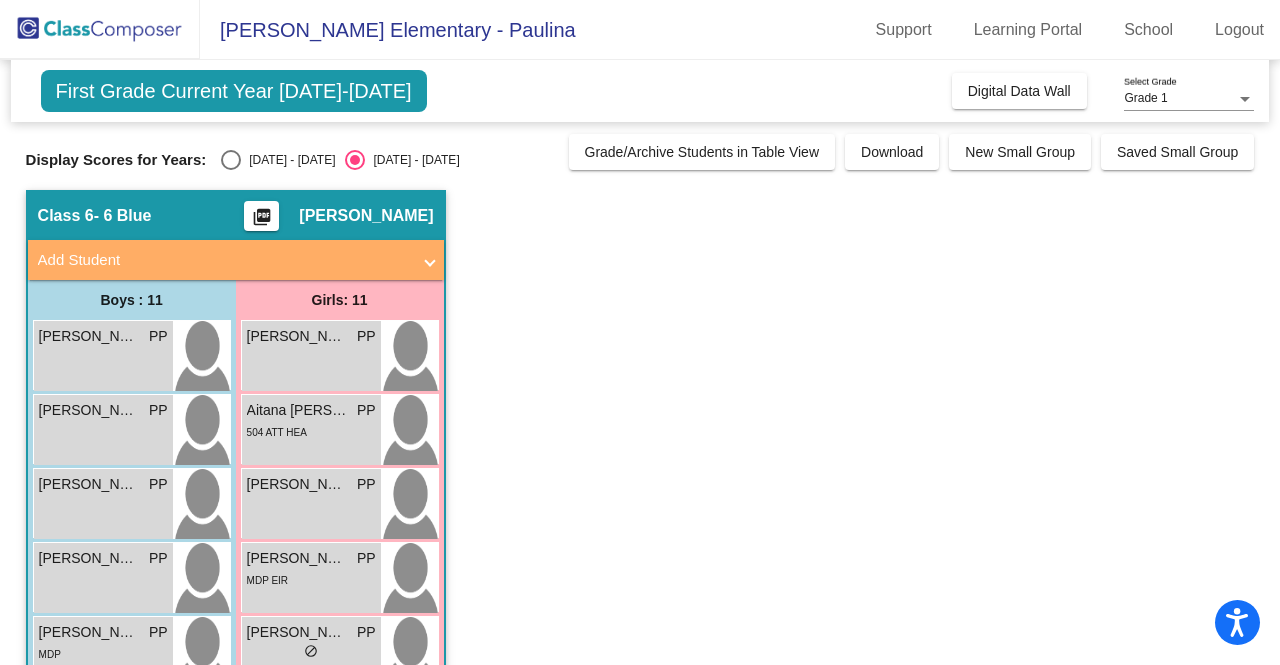 click on "Class 6   - 6 Blue  picture_as_pdf [PERSON_NAME]  Add Student  First Name Last Name Student Id  (Recommended)   Boy   Girl   [DEMOGRAPHIC_DATA] Add Close  Boys : 11  [PERSON_NAME] [PERSON_NAME] PP lock do_not_disturb_alt [PERSON_NAME] PP lock do_not_disturb_alt [PERSON_NAME][GEOGRAPHIC_DATA] PP lock do_not_disturb_alt [PERSON_NAME] PP lock do_not_disturb_alt [PERSON_NAME] [PERSON_NAME] PP lock do_not_disturb_alt MDP [PERSON_NAME] PP lock do_not_disturb_alt [PERSON_NAME] PP lock do_not_disturb_alt EIR [PERSON_NAME] PP lock do_not_disturb_alt [PERSON_NAME] PP lock do_not_disturb_alt [PERSON_NAME] PP lock do_not_disturb_alt [PERSON_NAME] PP lock do_not_disturb_alt MDP Girls: 11 [PERSON_NAME] PP lock do_not_disturb_alt Aitana [PERSON_NAME] PP lock do_not_disturb_alt 504 ATT HEA [PERSON_NAME] PP lock do_not_disturb_alt [PERSON_NAME] PP lock do_not_disturb_alt MDP EIR [PERSON_NAME] PP lock do_not_disturb_alt [PERSON_NAME] PP lock do_not_disturb_alt [PERSON_NAME] PP lock do_not_disturb_alt MDP Jireth [PERSON_NAME] PP lock MDP PP" 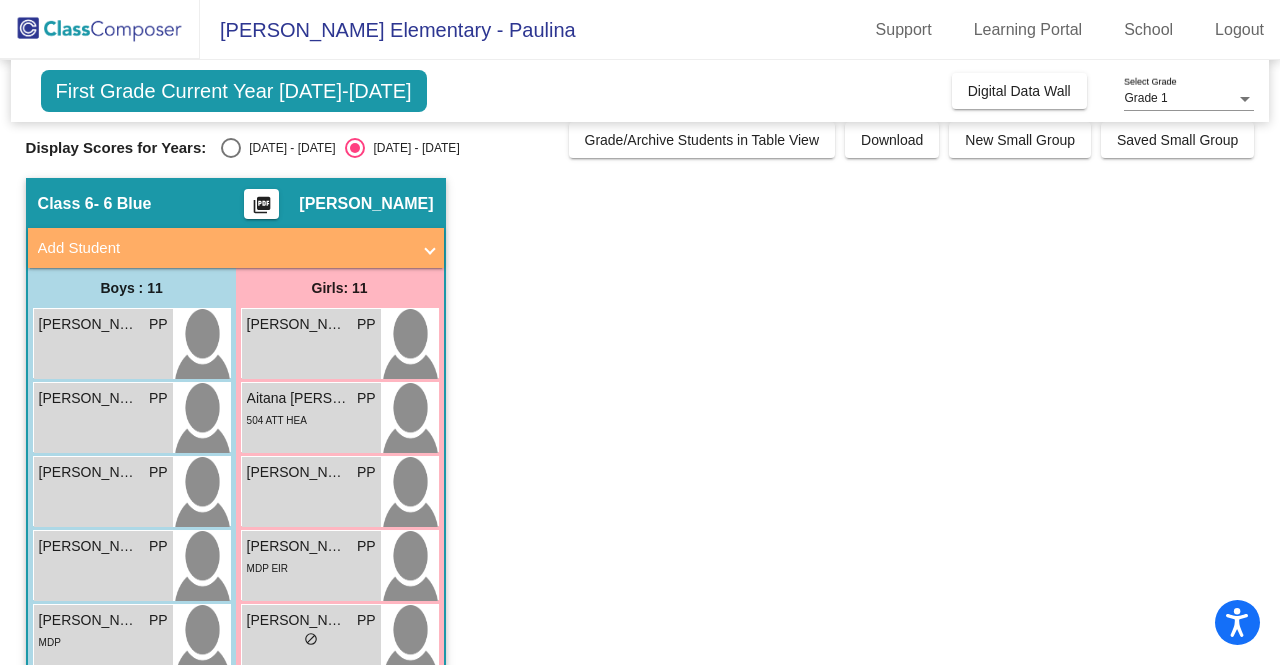 scroll, scrollTop: 0, scrollLeft: 0, axis: both 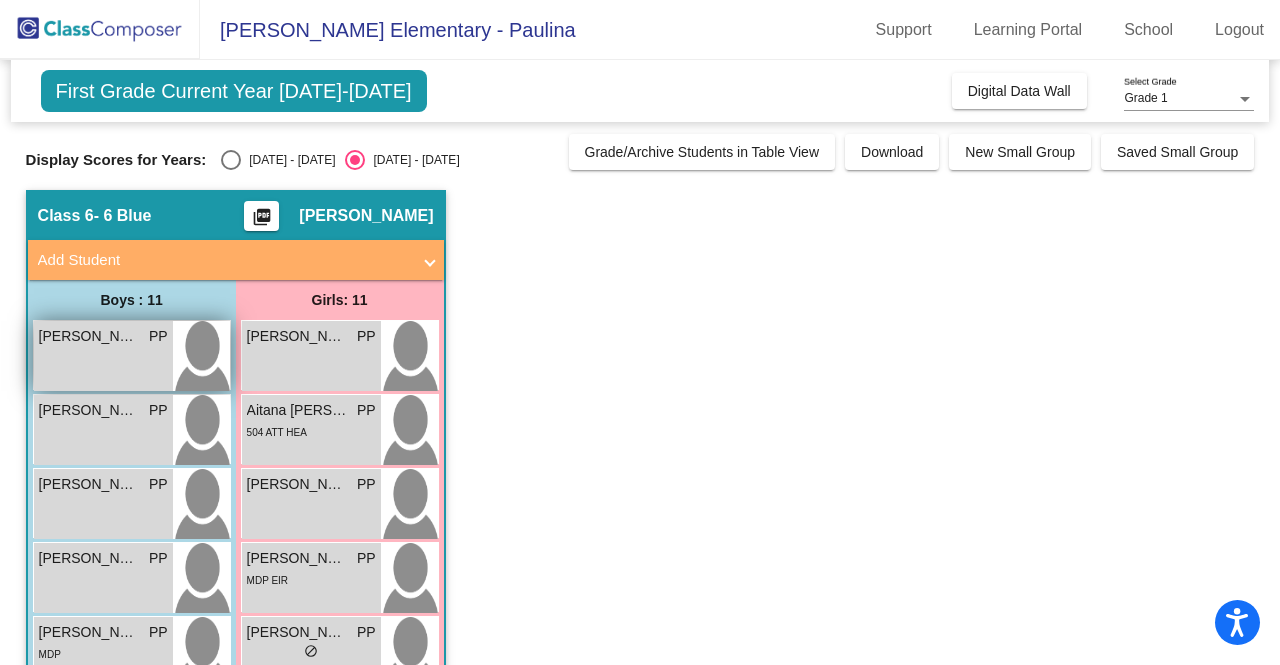 click on "[PERSON_NAME] [PERSON_NAME] PP lock do_not_disturb_alt" at bounding box center [103, 356] 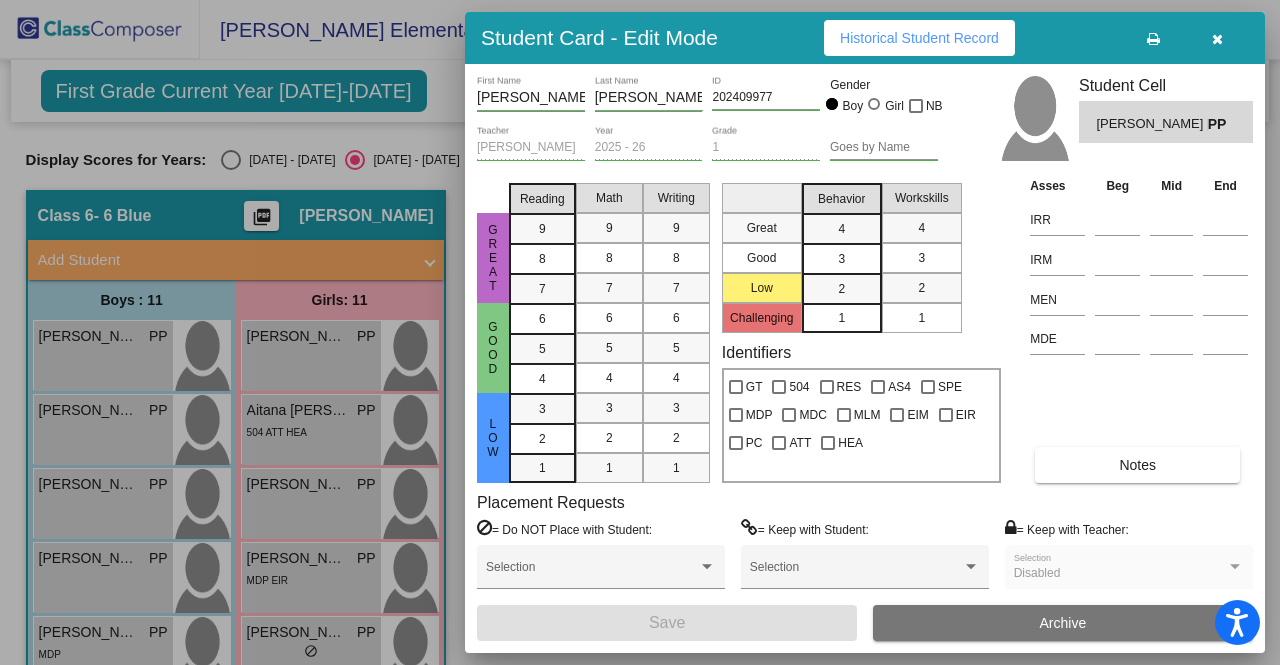 click on "Historical Student Record" at bounding box center [919, 38] 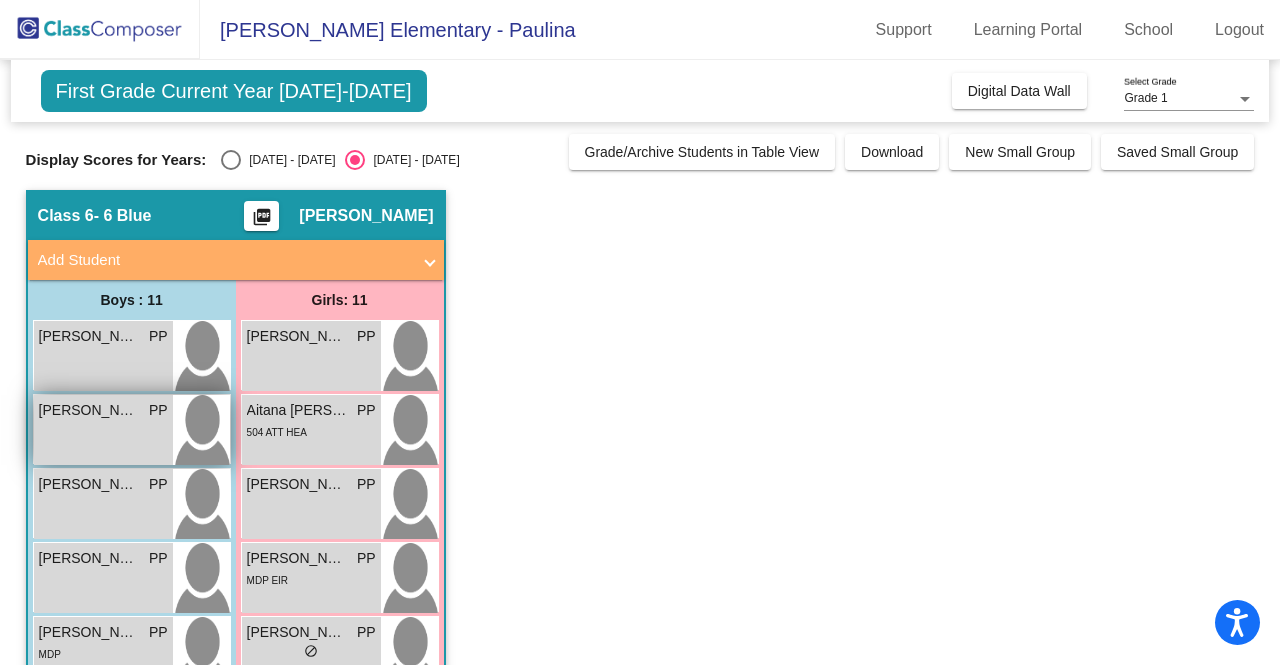 click on "[PERSON_NAME] PP lock do_not_disturb_alt" at bounding box center [103, 430] 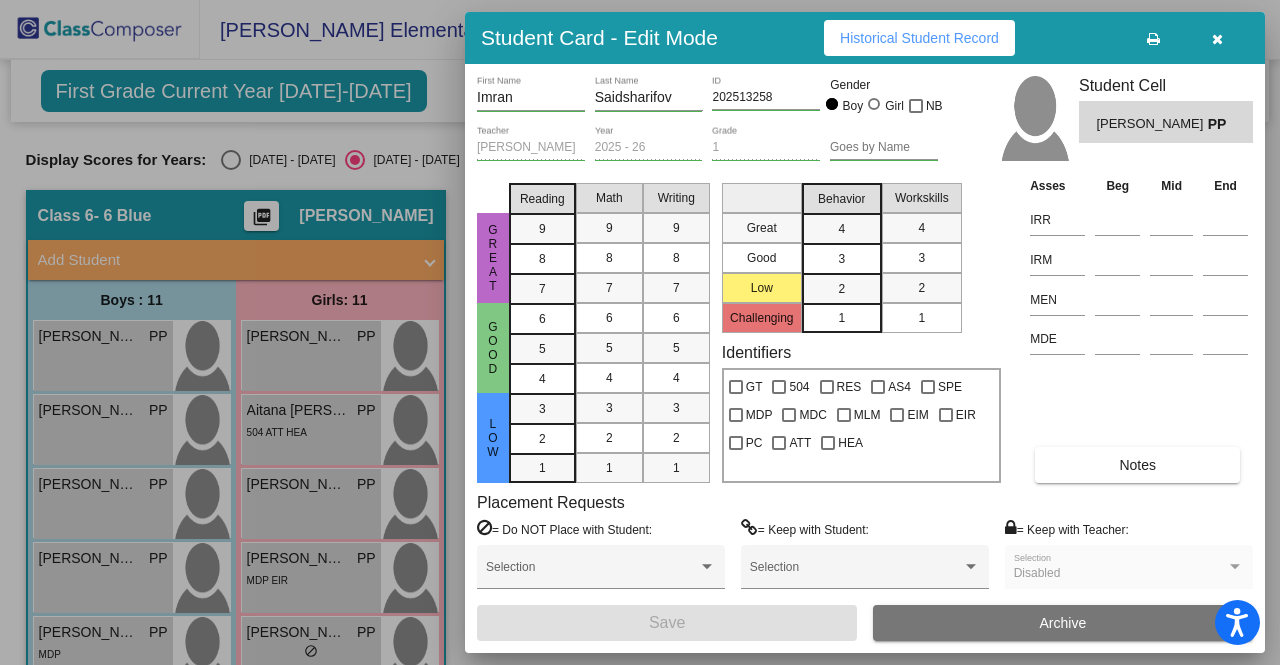 click on "Historical Student Record" at bounding box center [919, 38] 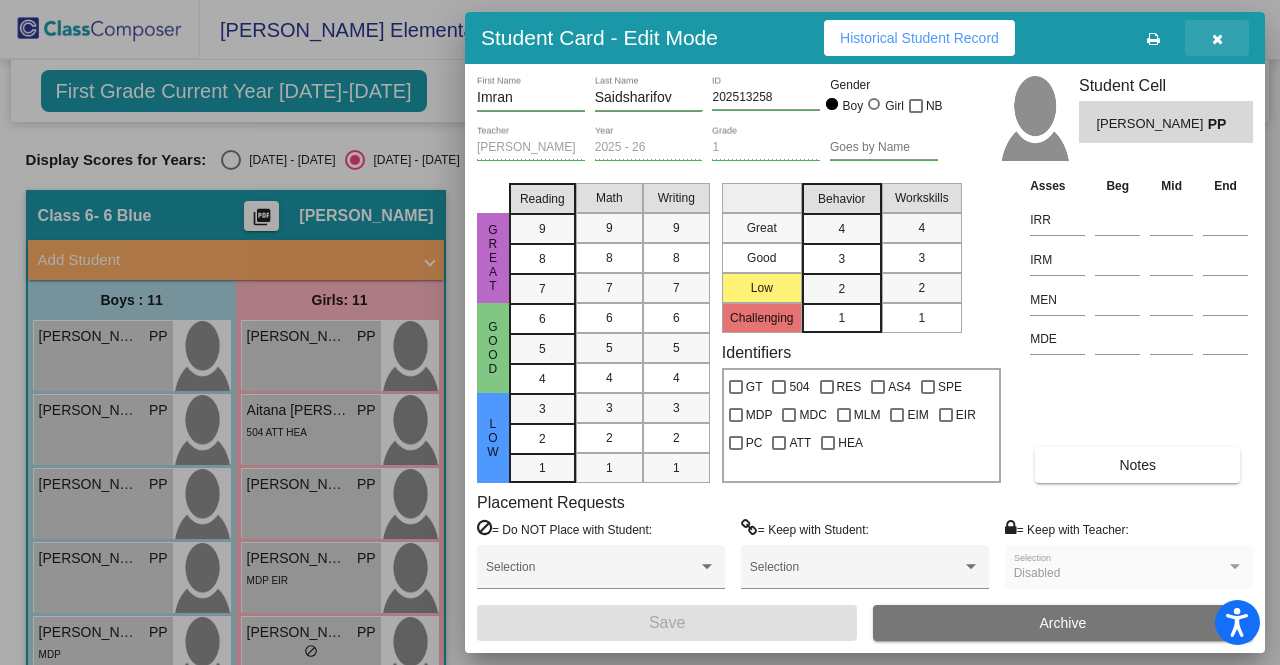 click at bounding box center (1217, 38) 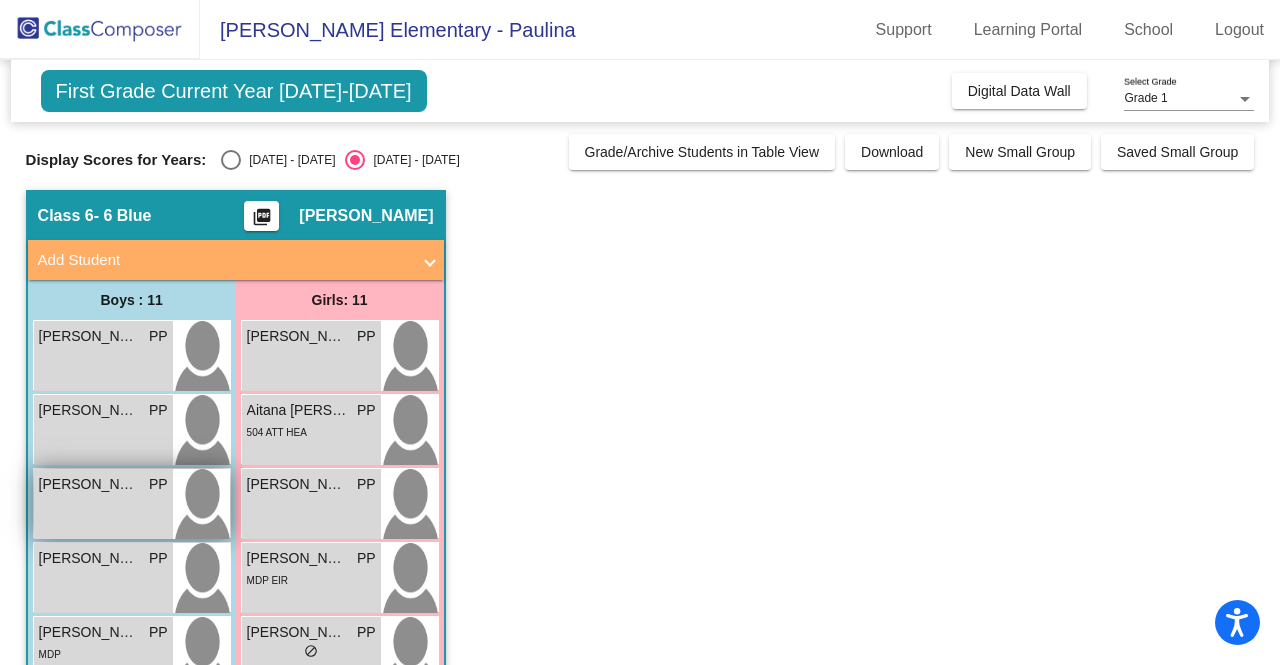 click on "[PERSON_NAME] PP lock do_not_disturb_alt" at bounding box center [103, 504] 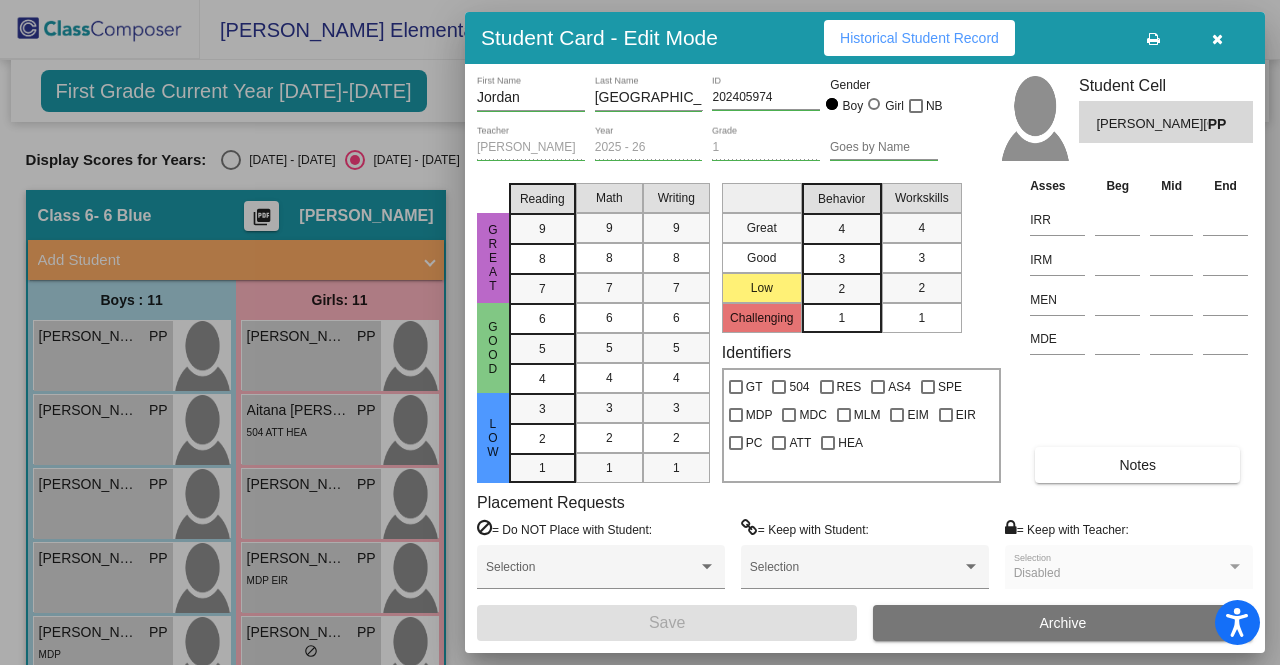 click on "Student Card - Edit Mode   Historical Student Record" at bounding box center (865, 38) 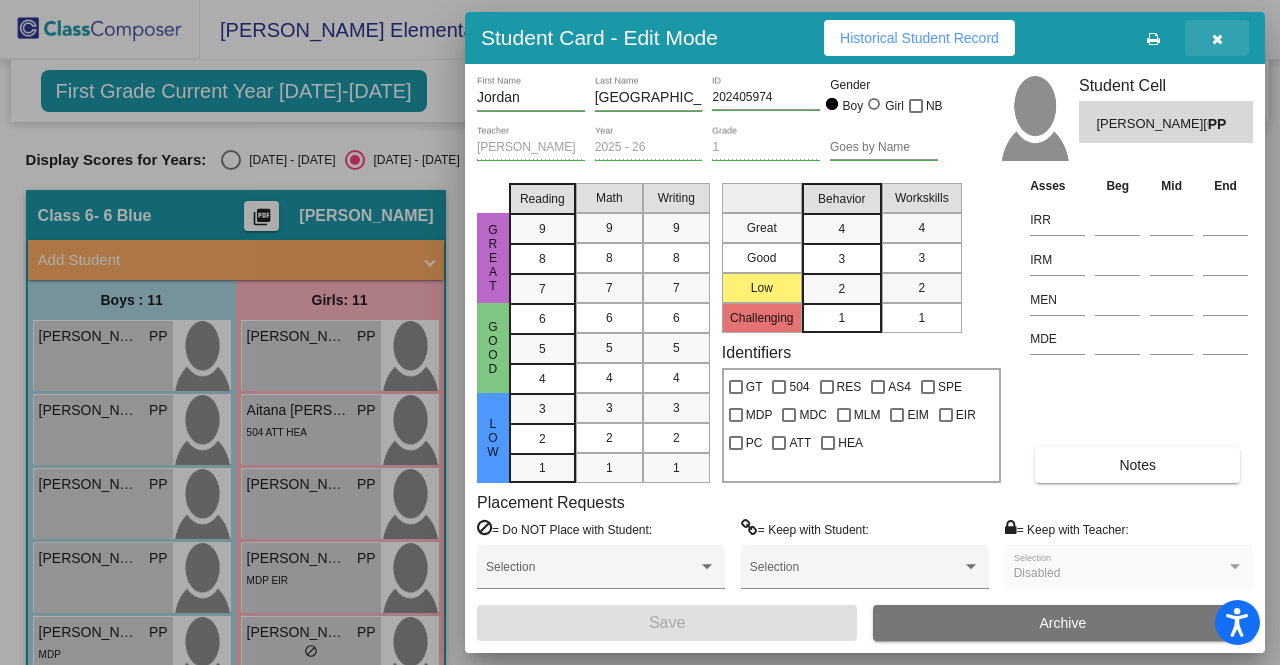 click at bounding box center [1217, 39] 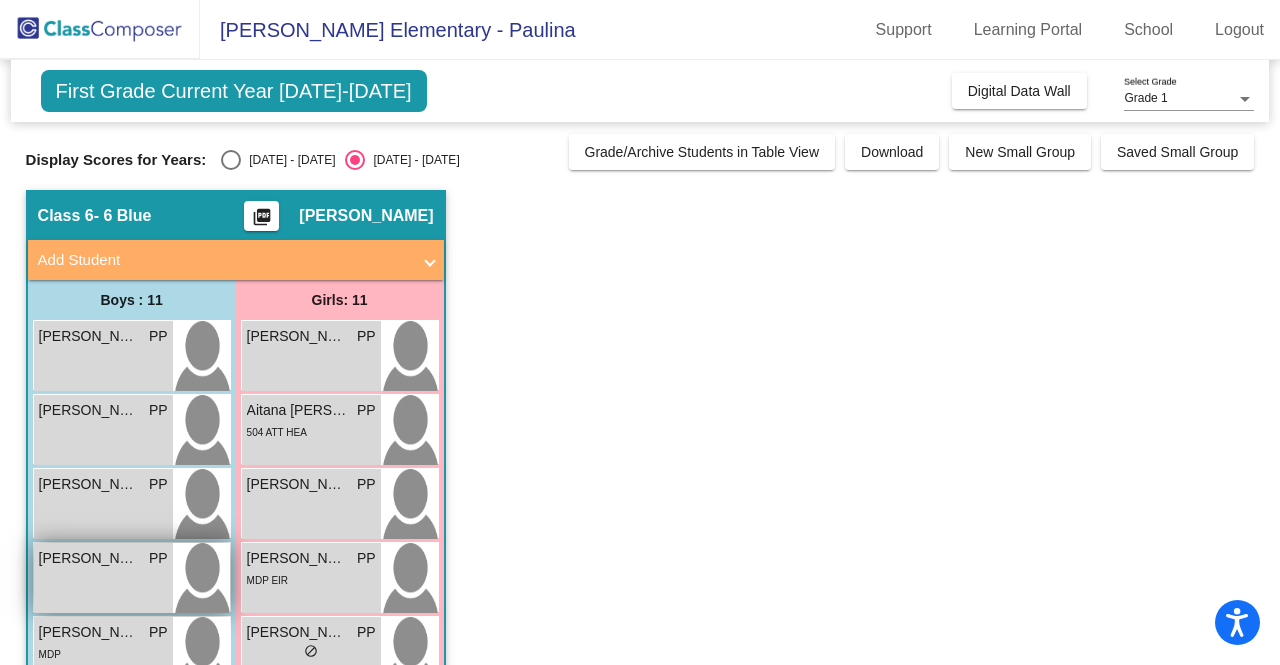 click on "[PERSON_NAME] PP lock do_not_disturb_alt" at bounding box center [103, 578] 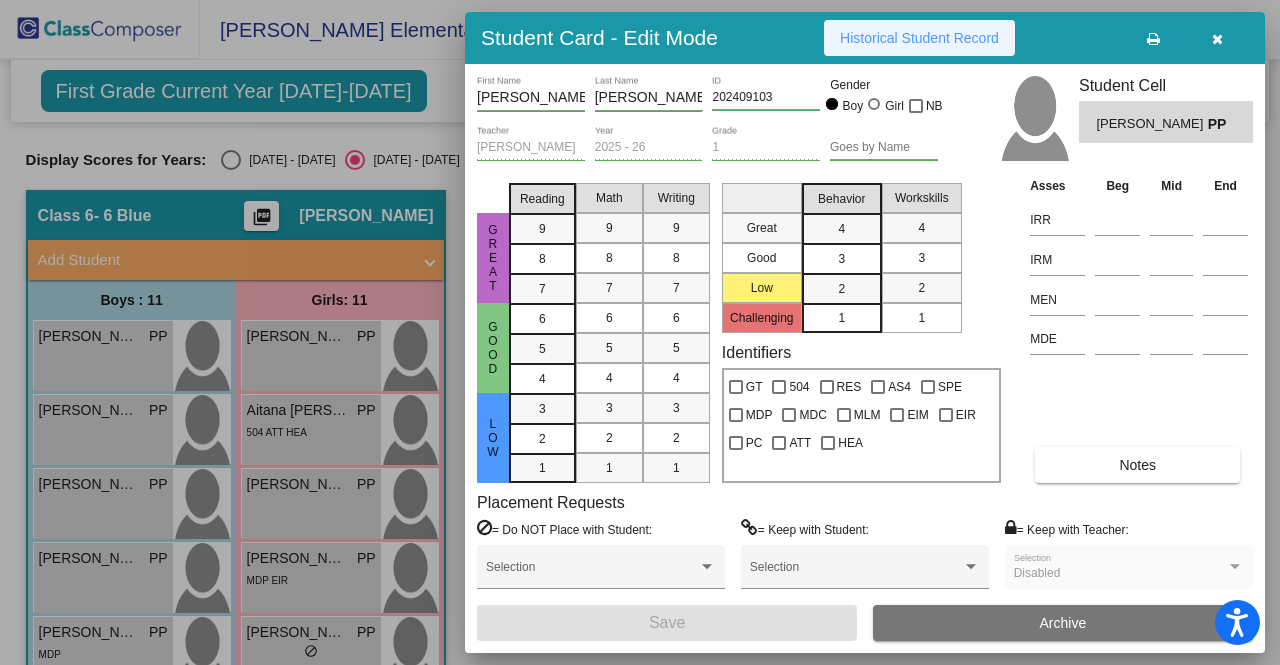 click on "Historical Student Record" at bounding box center (919, 38) 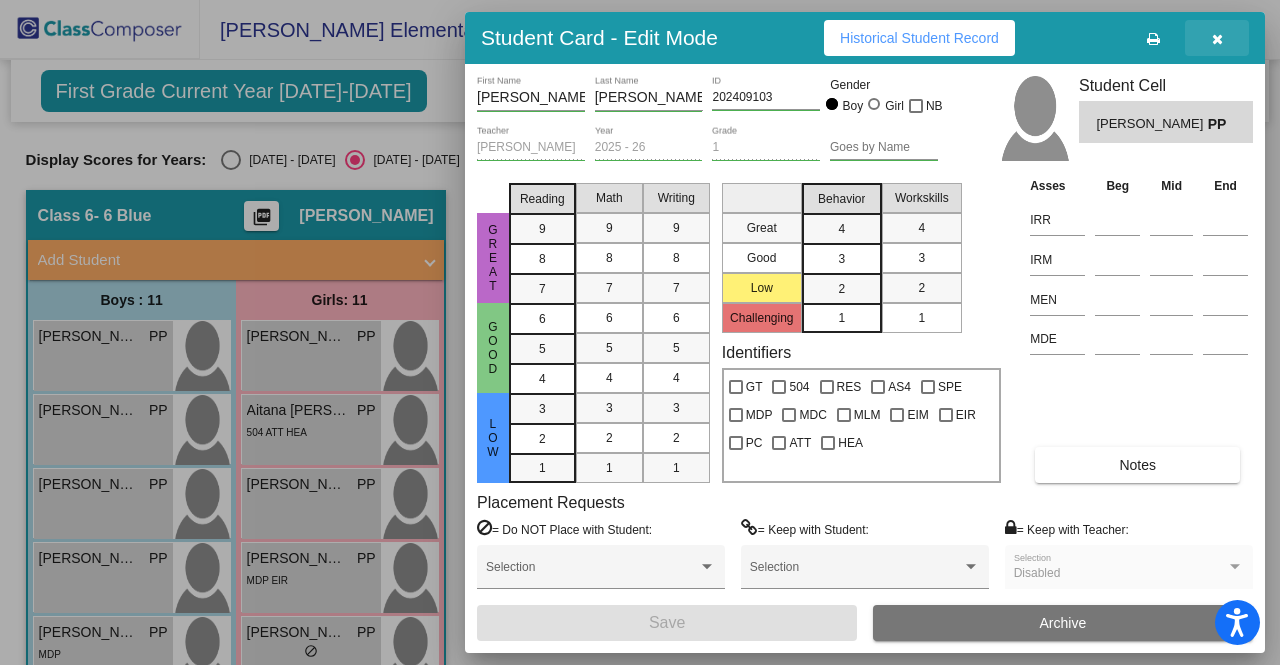 click at bounding box center (1217, 38) 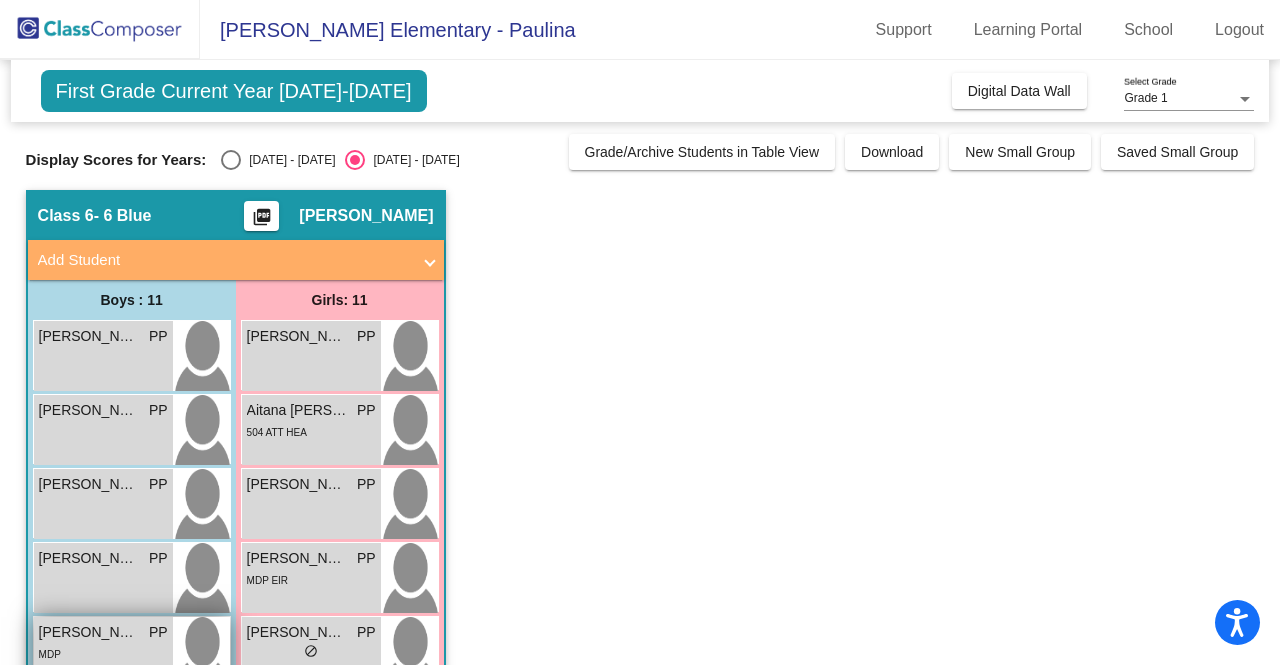 click on "MDP" at bounding box center [103, 653] 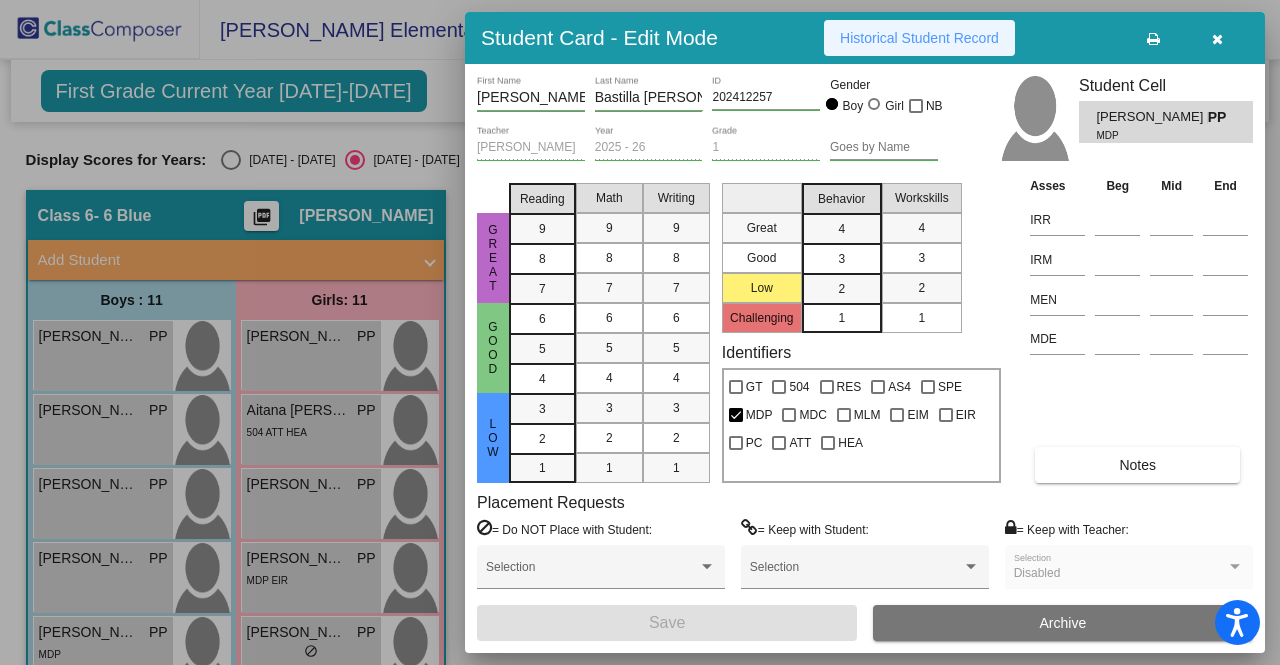 click on "Historical Student Record" at bounding box center [919, 38] 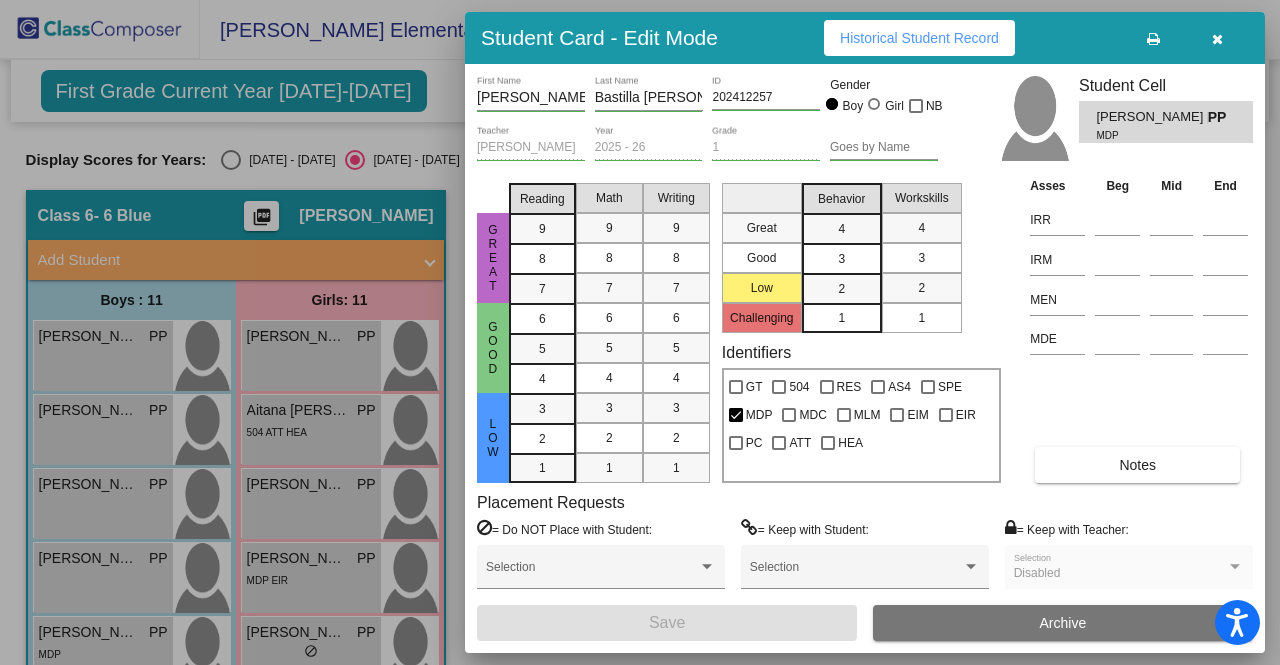 click at bounding box center [1217, 39] 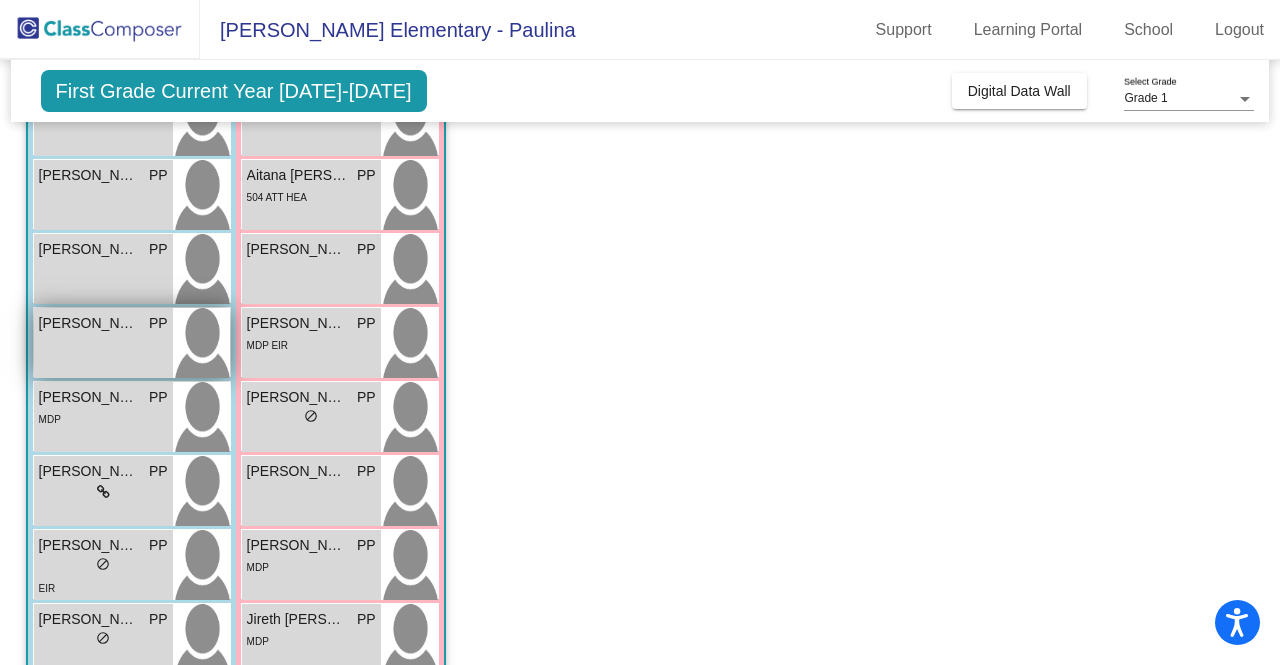 scroll, scrollTop: 257, scrollLeft: 0, axis: vertical 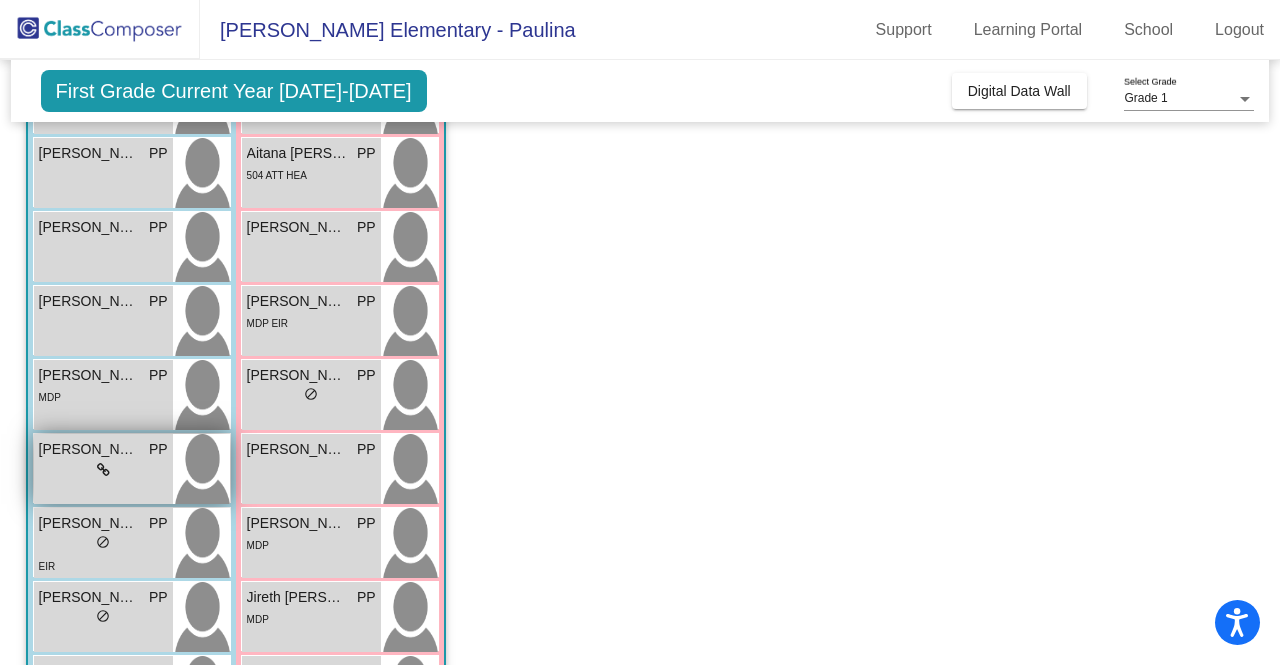 click on "[PERSON_NAME] PP lock do_not_disturb_alt" at bounding box center [103, 469] 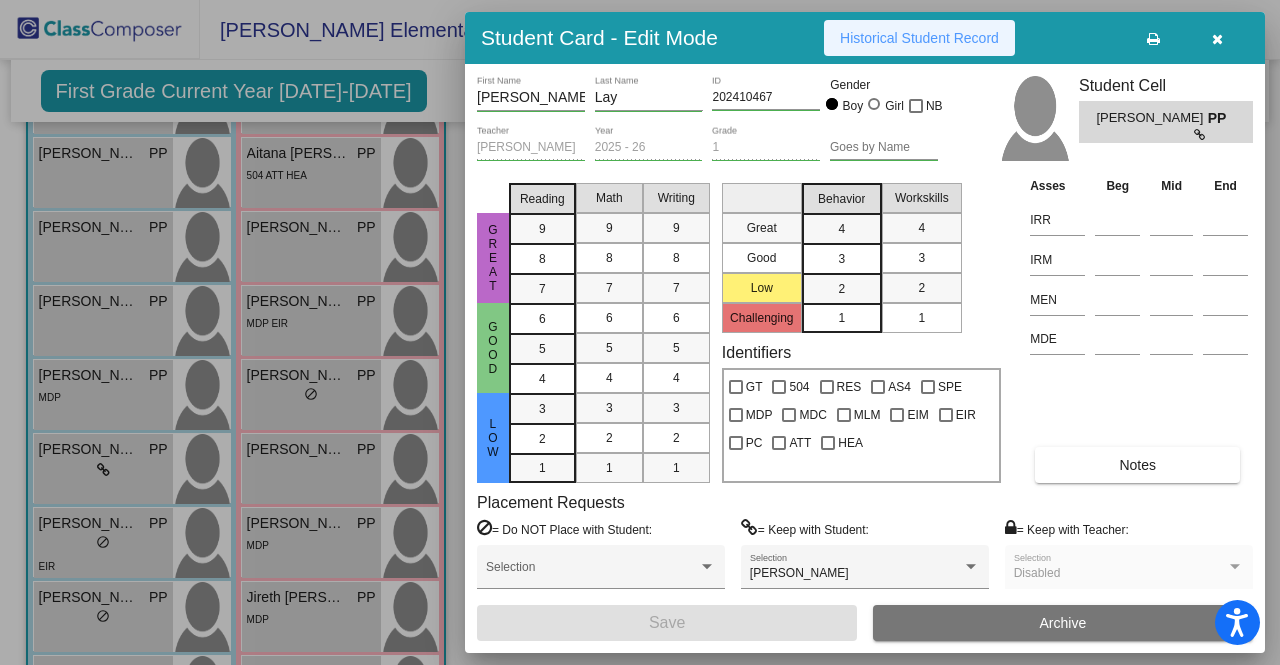 click on "Historical Student Record" at bounding box center [919, 38] 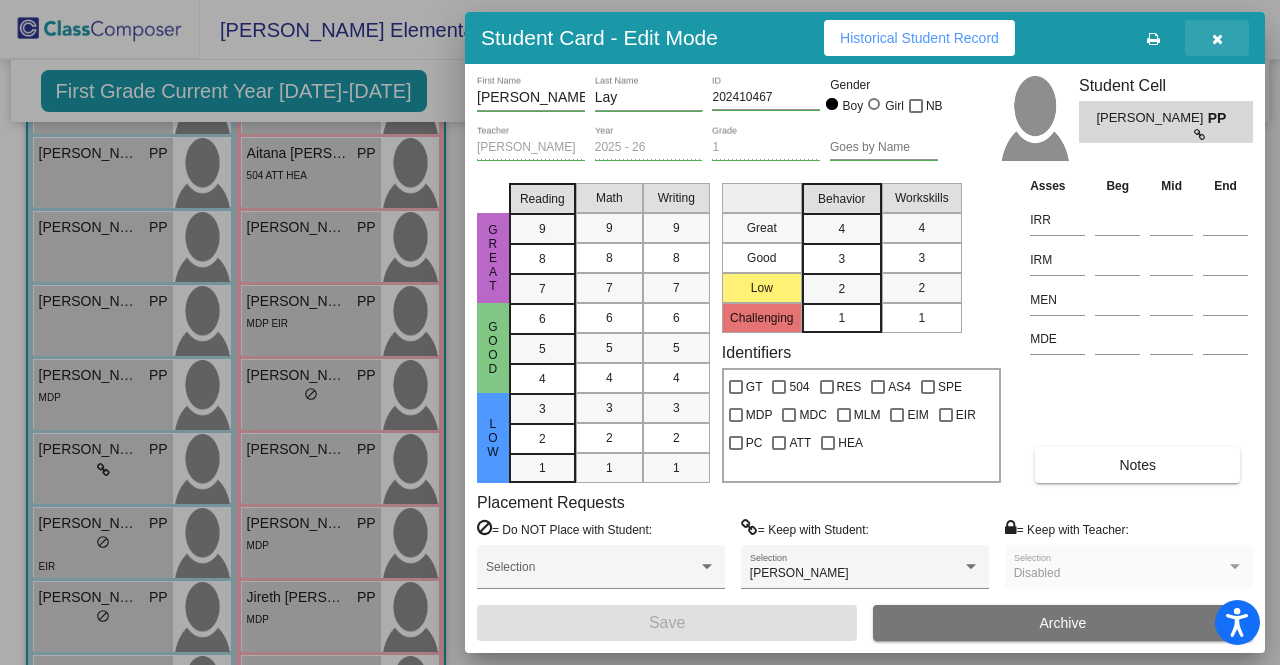 click at bounding box center [1217, 39] 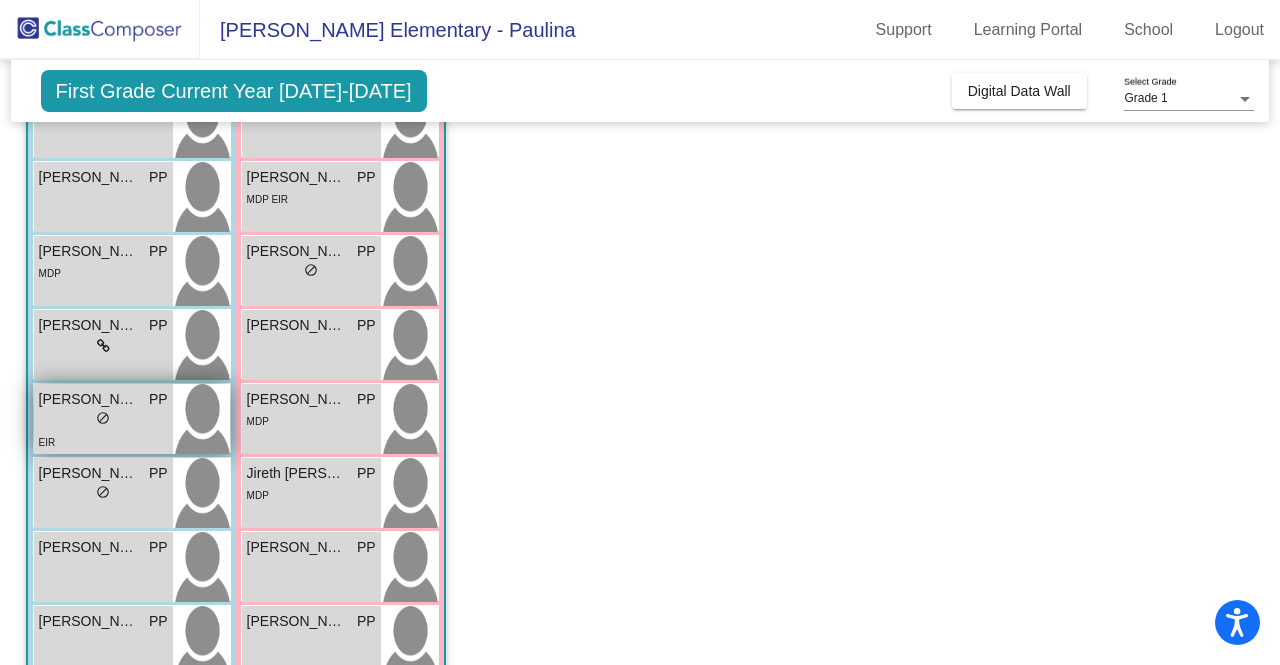 scroll, scrollTop: 383, scrollLeft: 0, axis: vertical 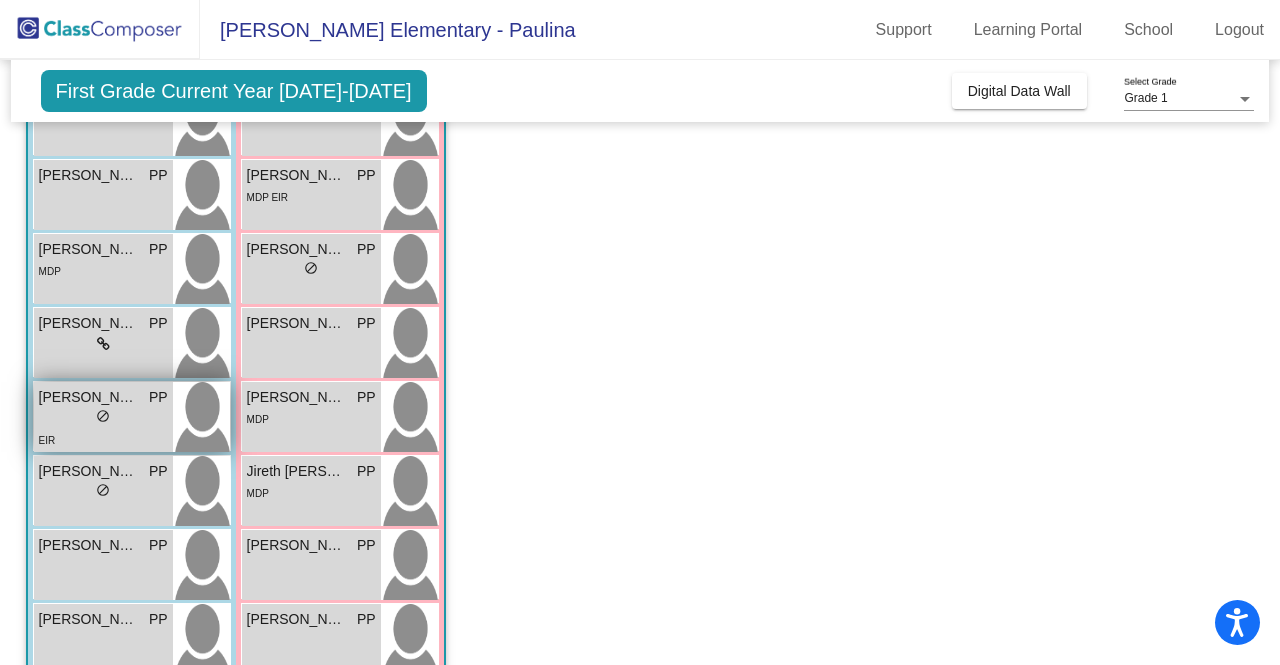 click on "lock do_not_disturb_alt" at bounding box center [103, 418] 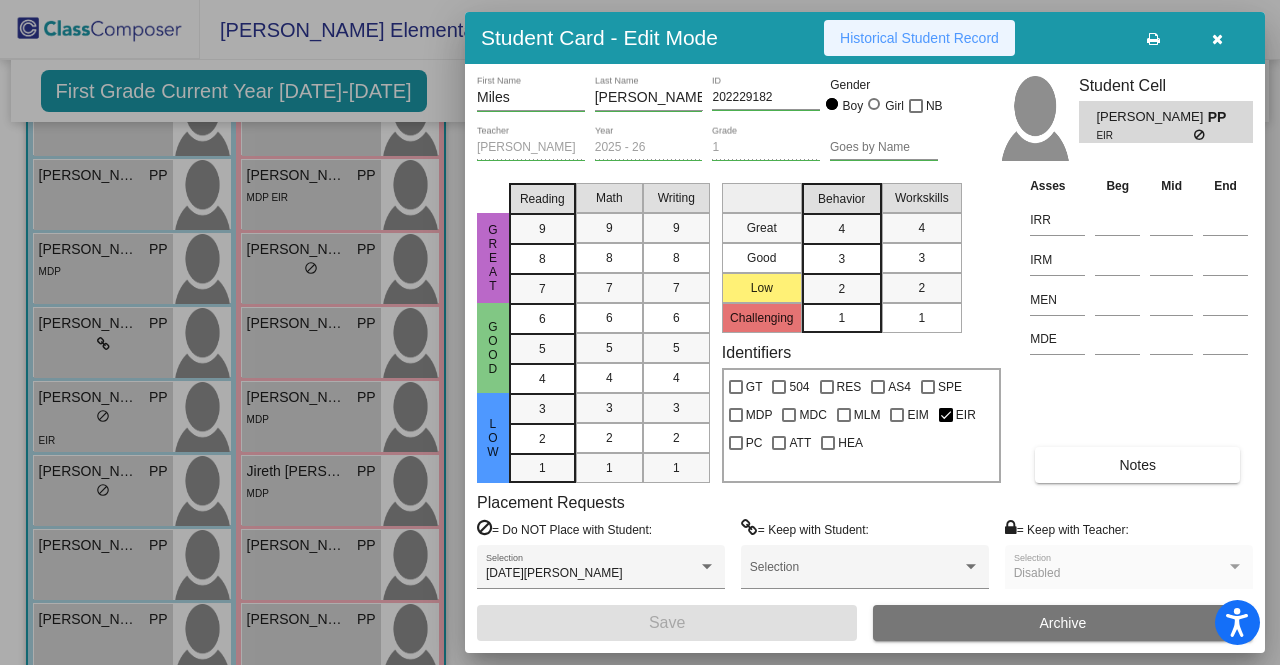 click on "Historical Student Record" at bounding box center [919, 38] 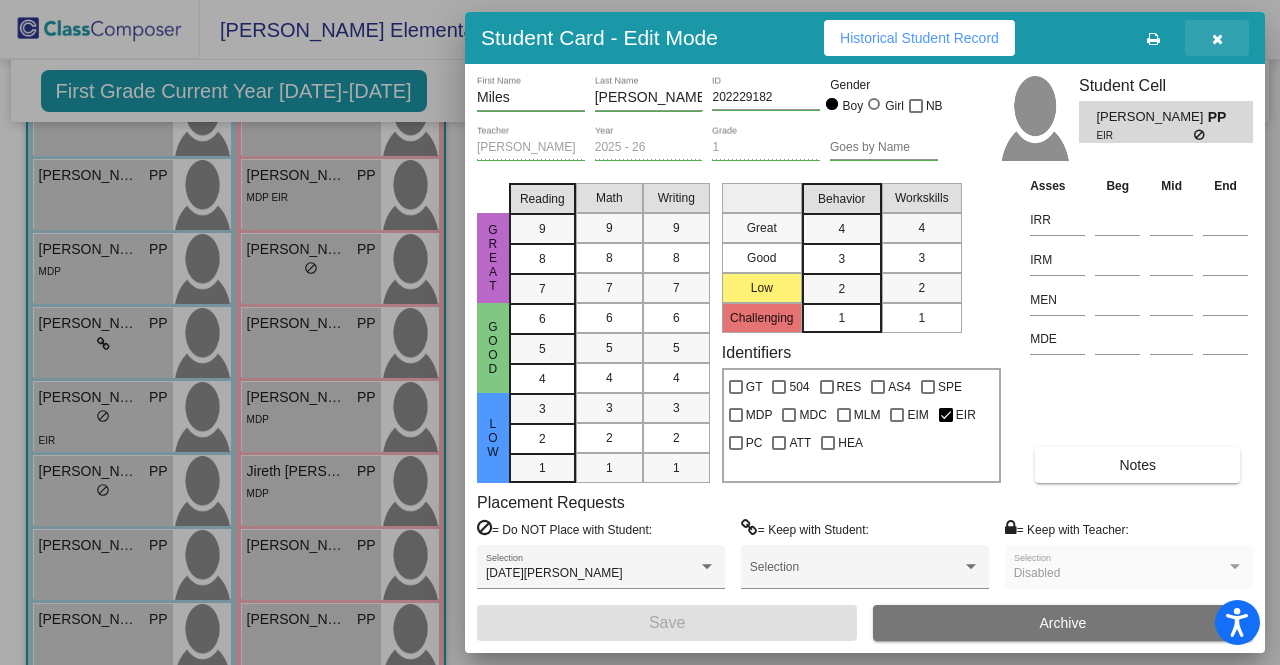 click at bounding box center (1217, 39) 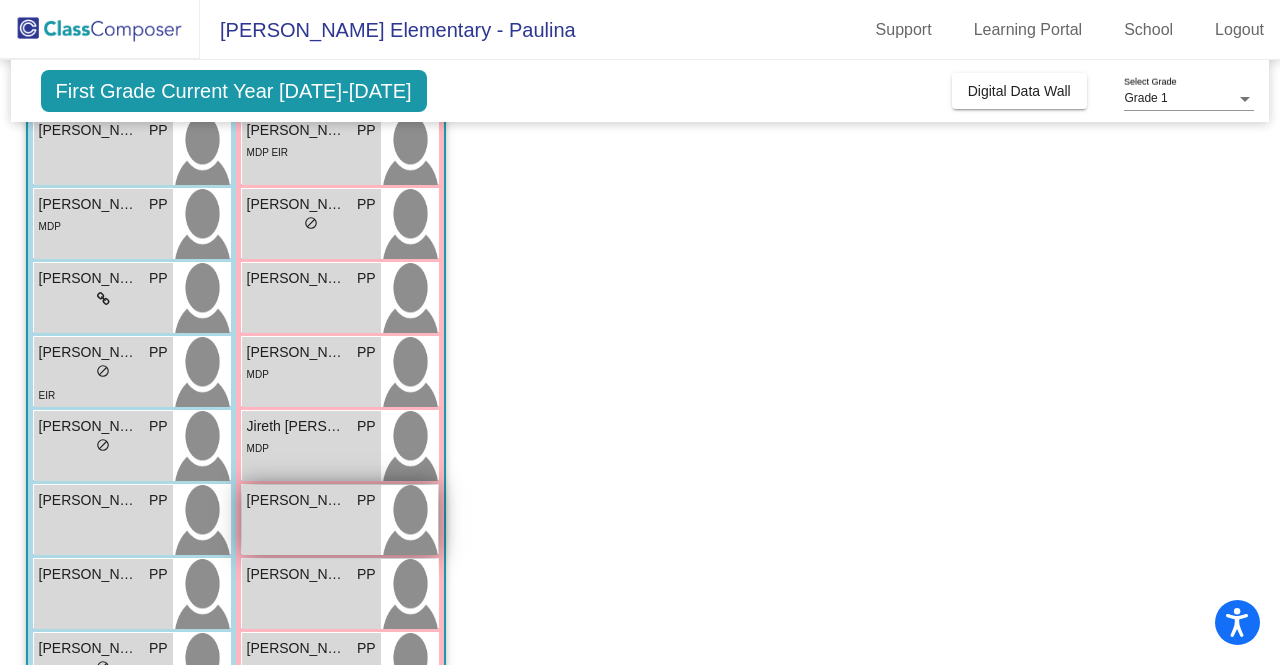 scroll, scrollTop: 467, scrollLeft: 0, axis: vertical 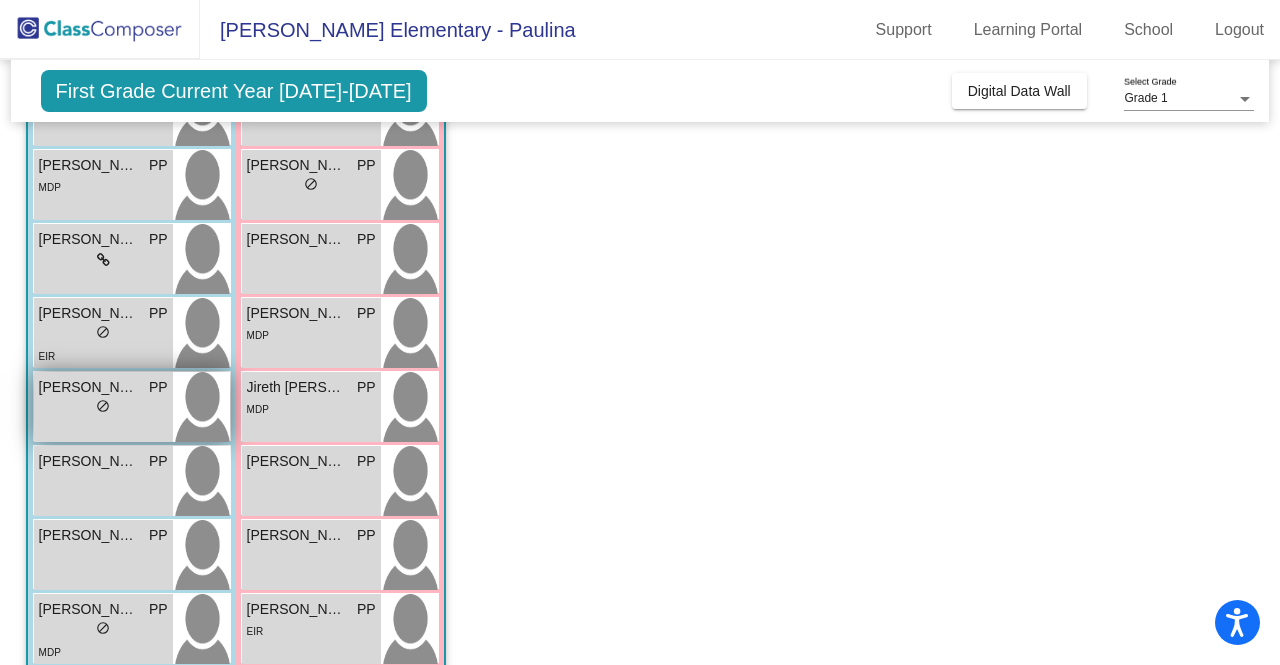 click on "lock do_not_disturb_alt" at bounding box center [103, 408] 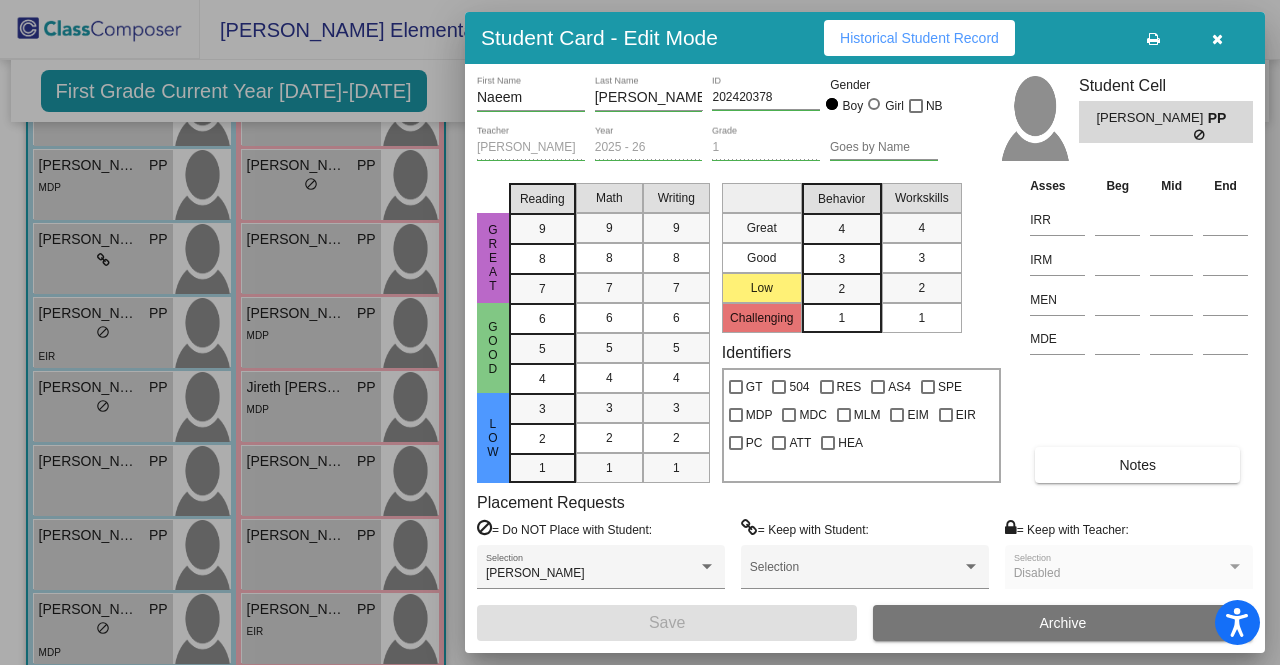 click on "Historical Student Record" at bounding box center [919, 38] 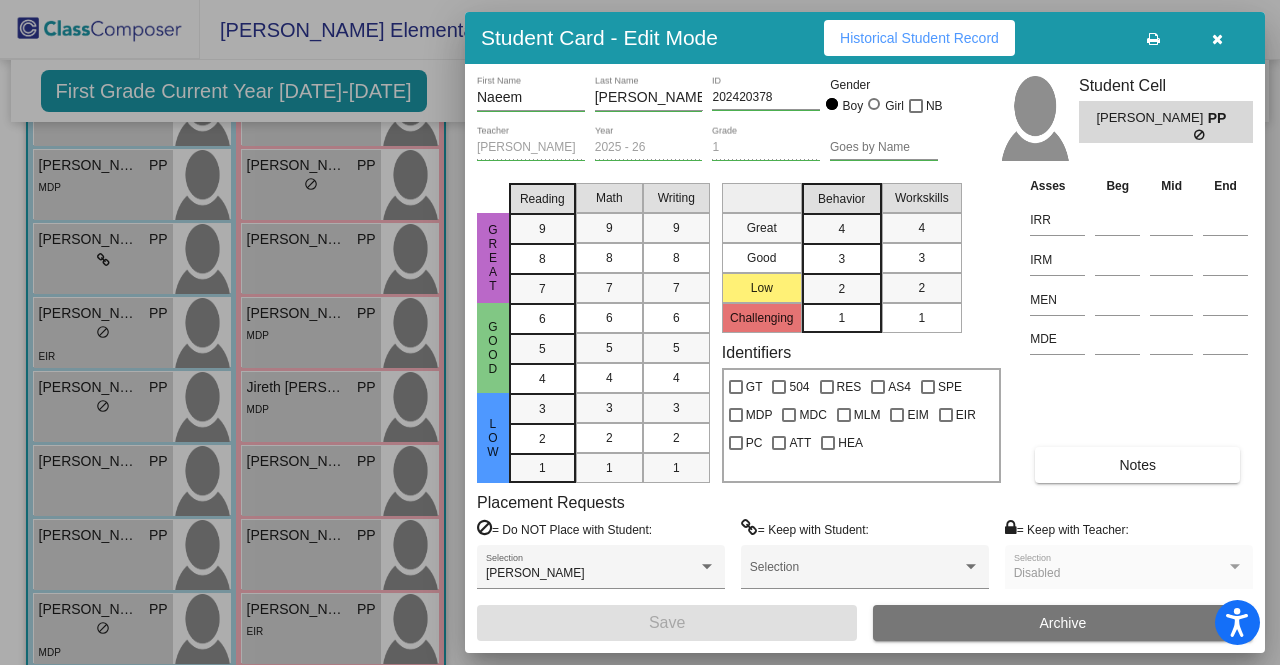 click at bounding box center [1200, 135] 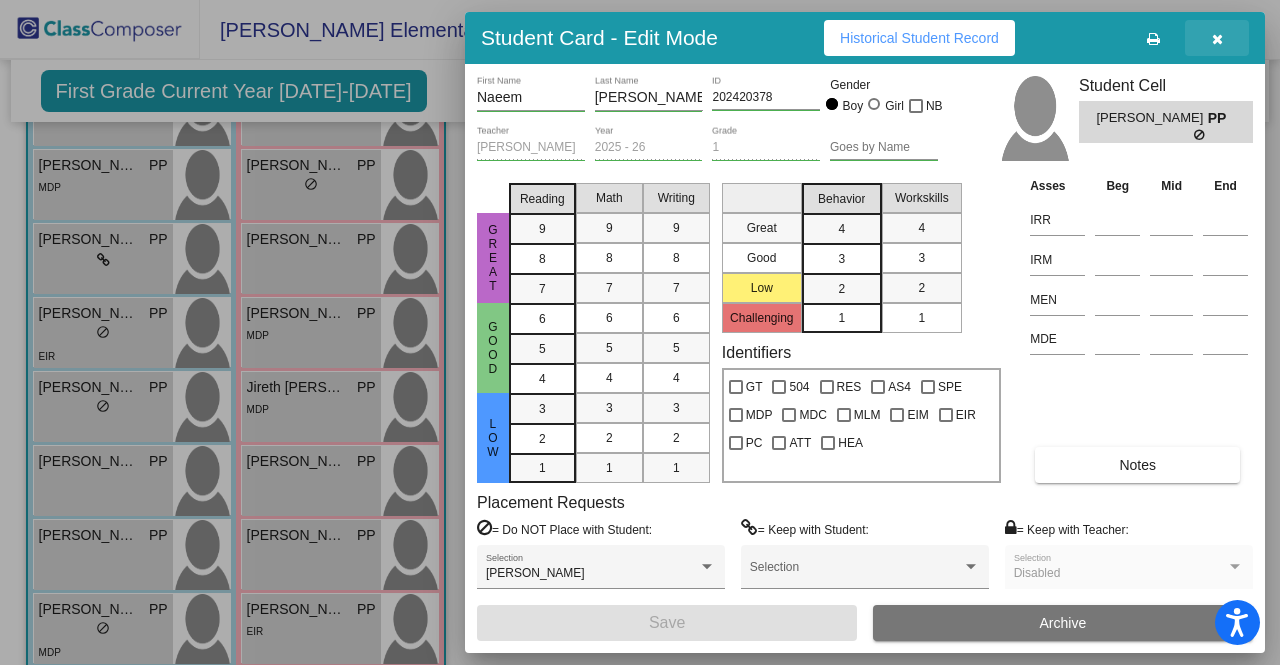 click at bounding box center [1217, 39] 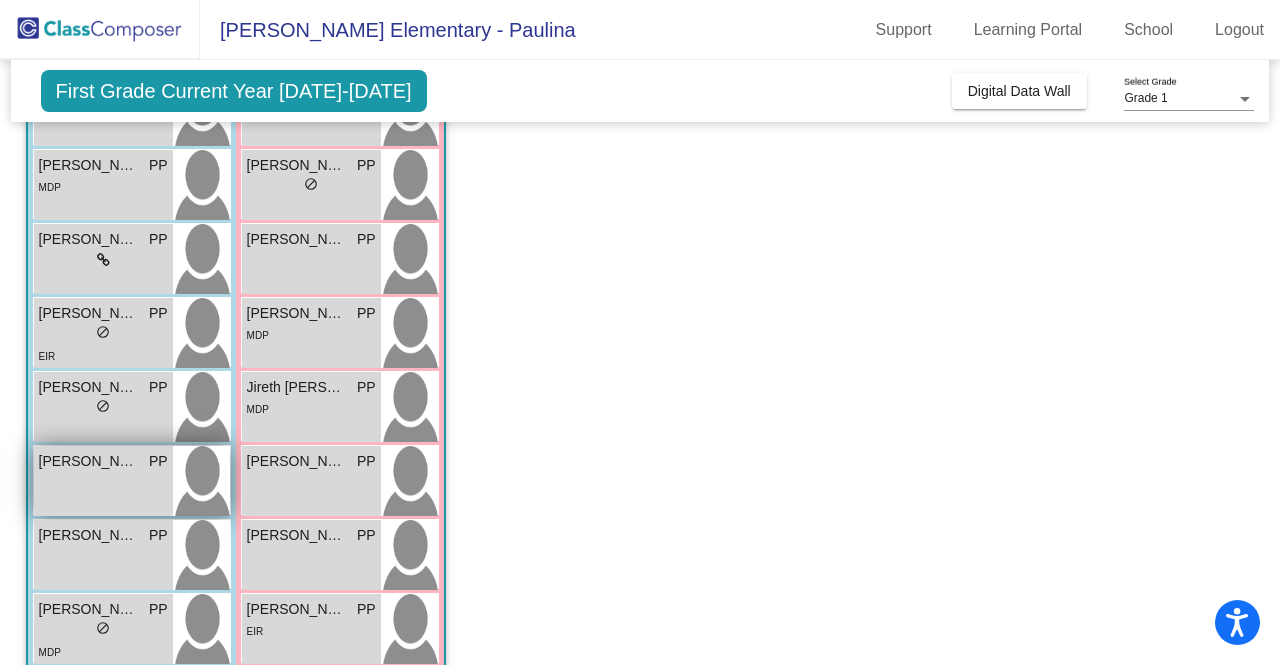 click at bounding box center [201, 481] 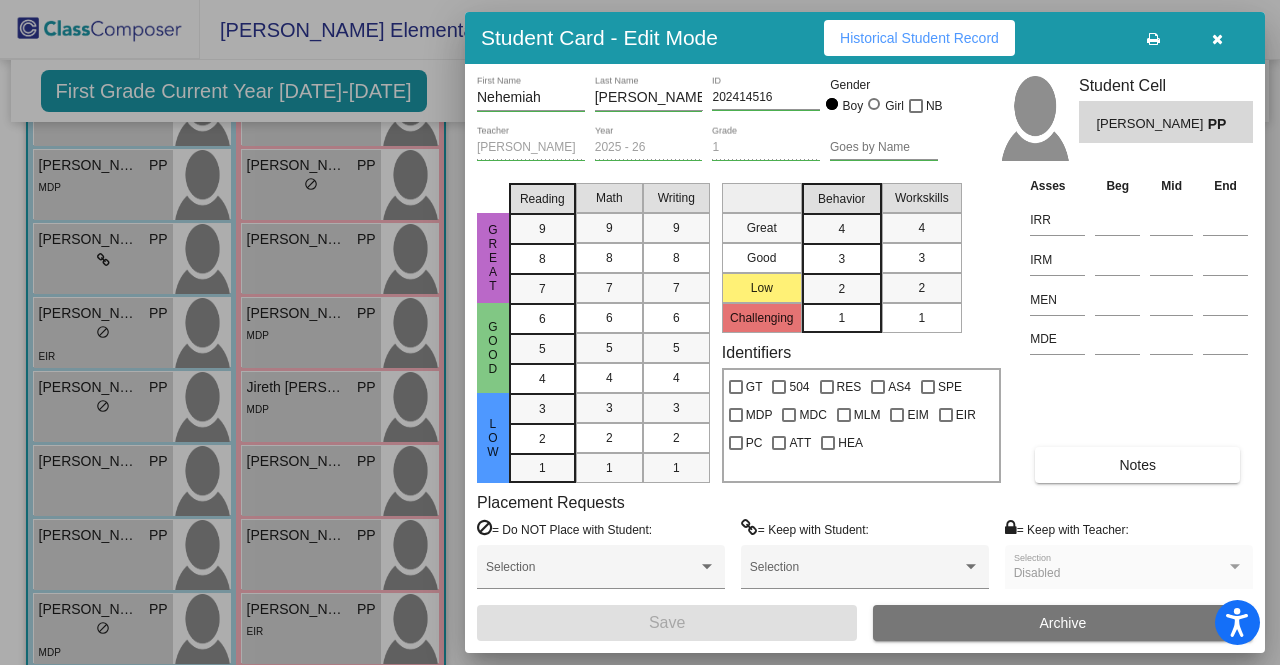 click on "Historical Student Record" at bounding box center (919, 38) 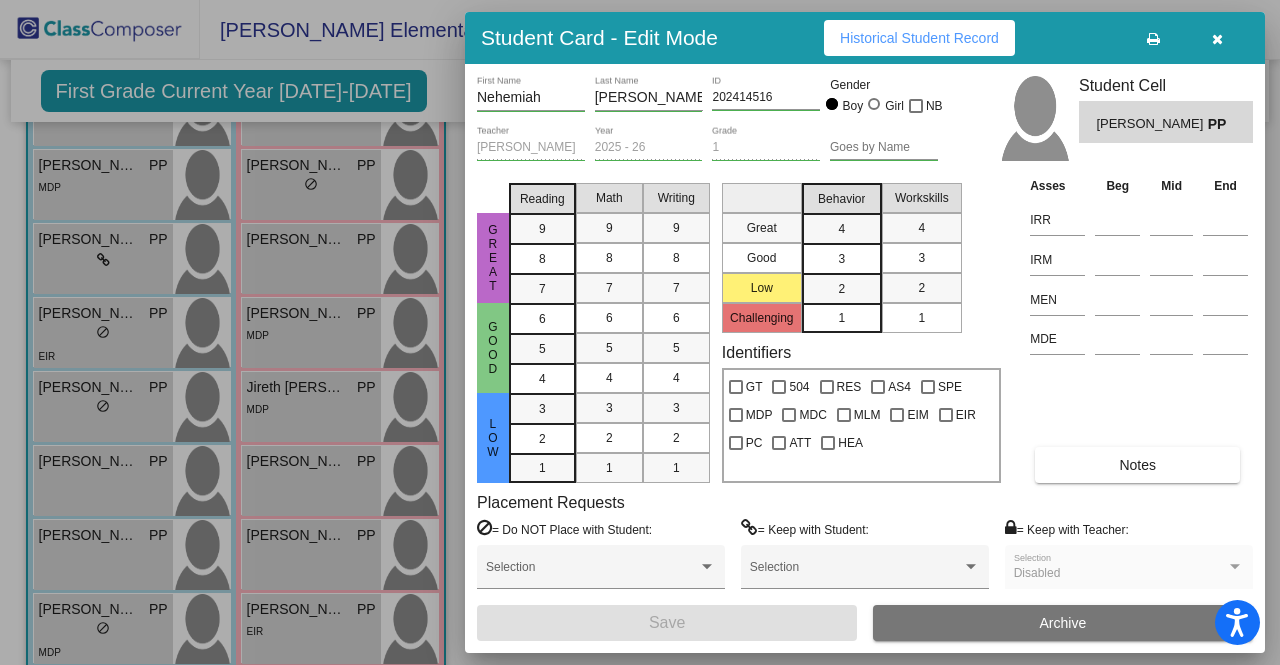 click at bounding box center [1217, 39] 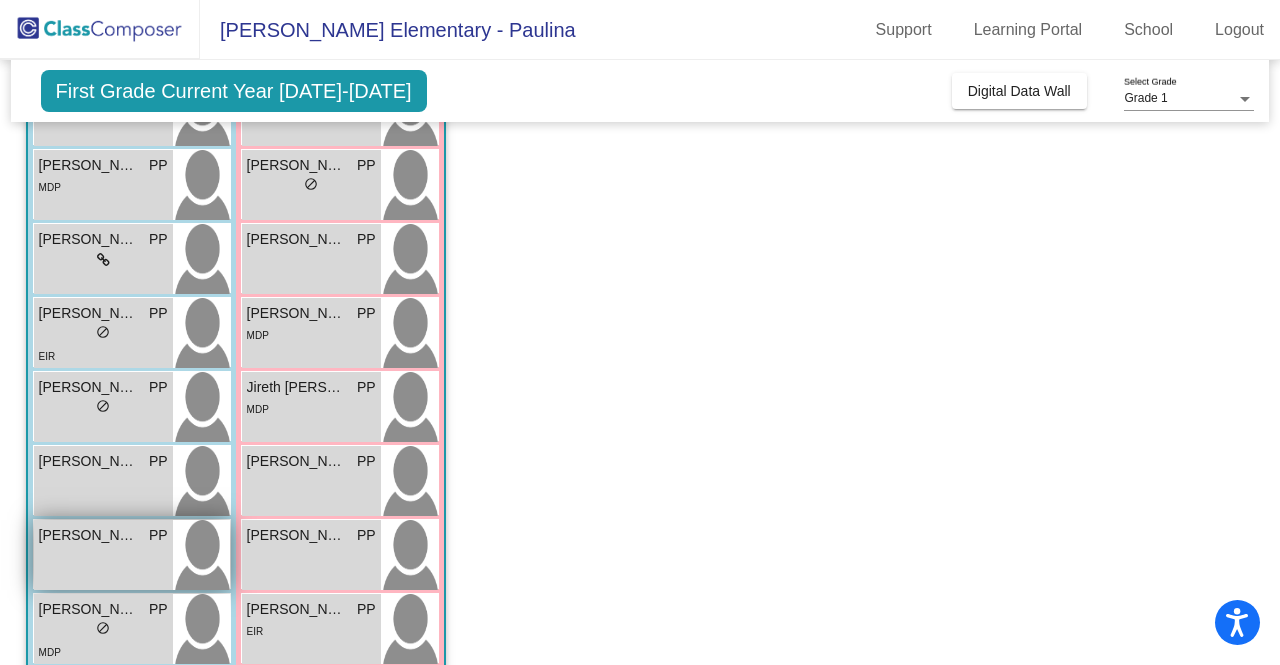 click on "[PERSON_NAME] PP lock do_not_disturb_alt" at bounding box center (103, 555) 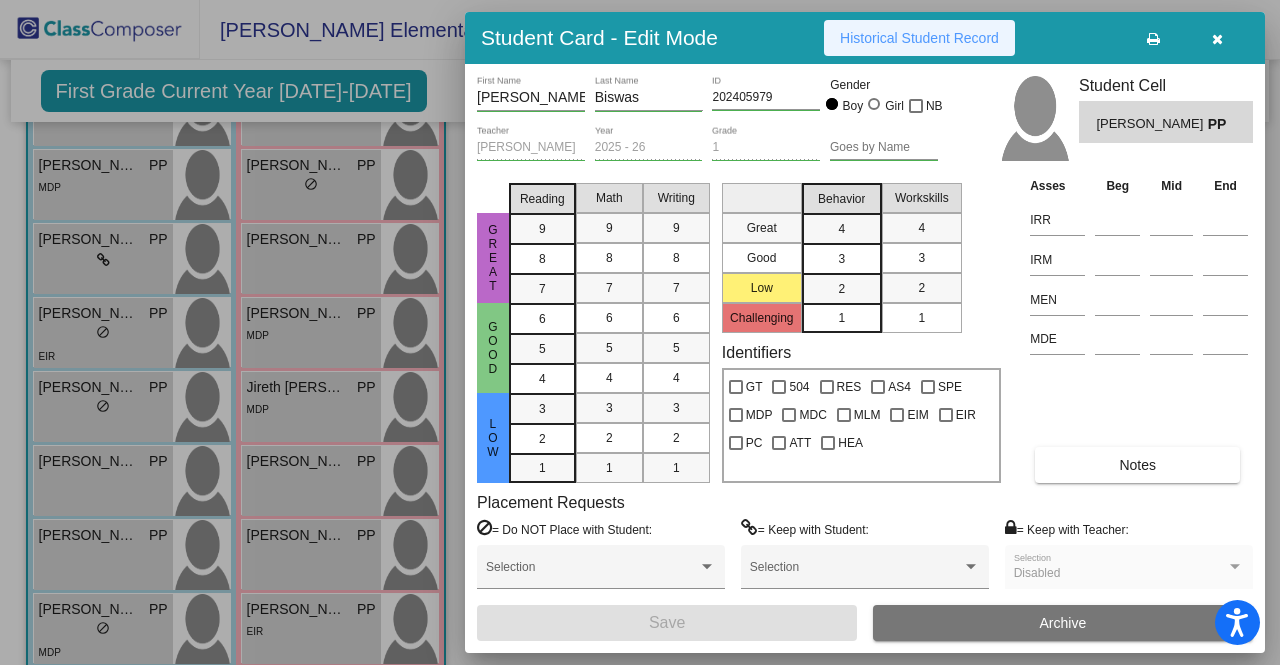 click on "Historical Student Record" at bounding box center (919, 38) 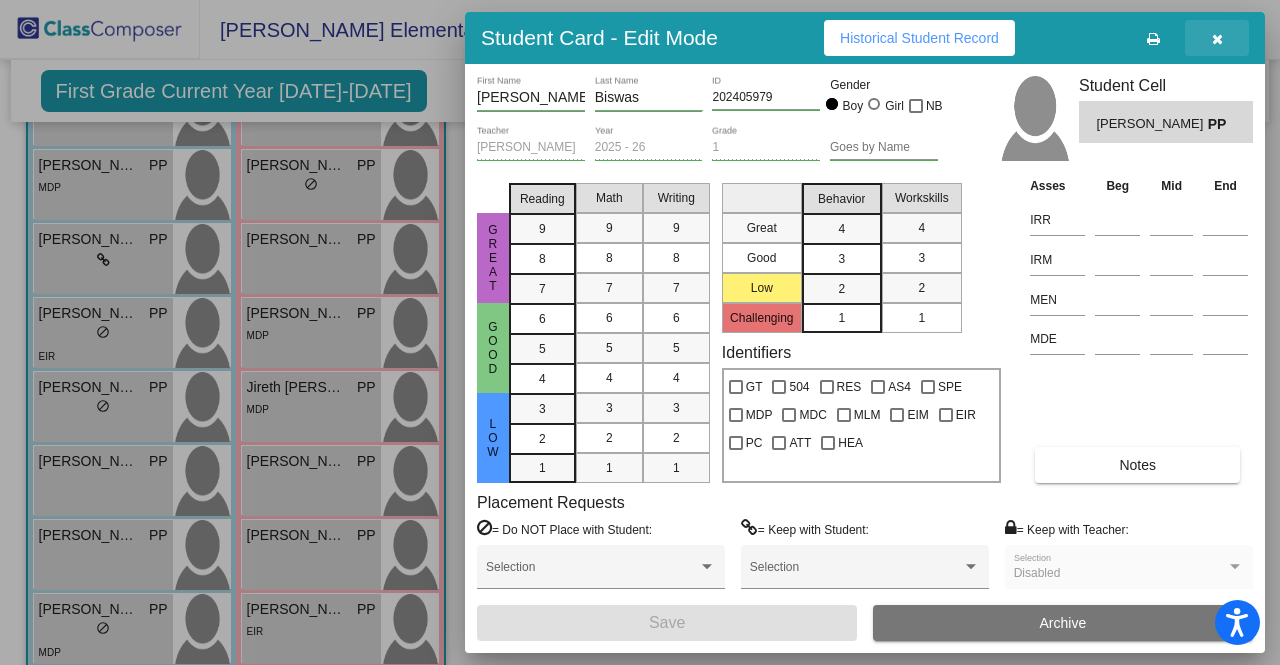 click at bounding box center [1217, 38] 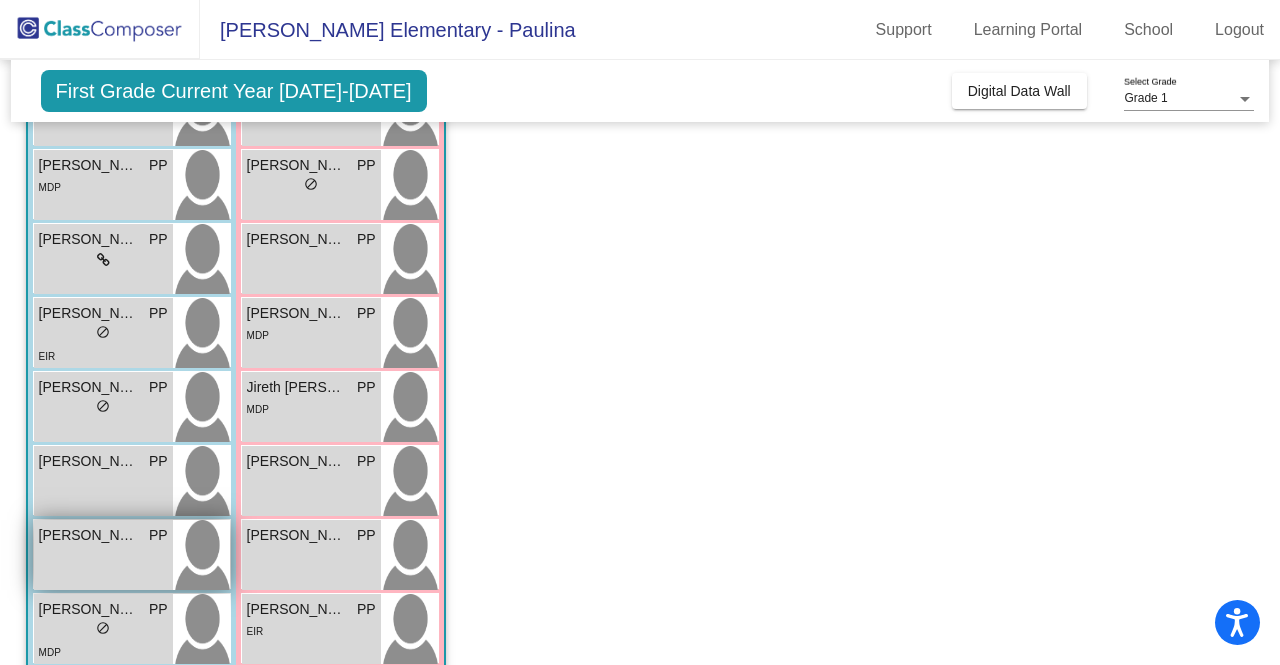 scroll, scrollTop: 500, scrollLeft: 0, axis: vertical 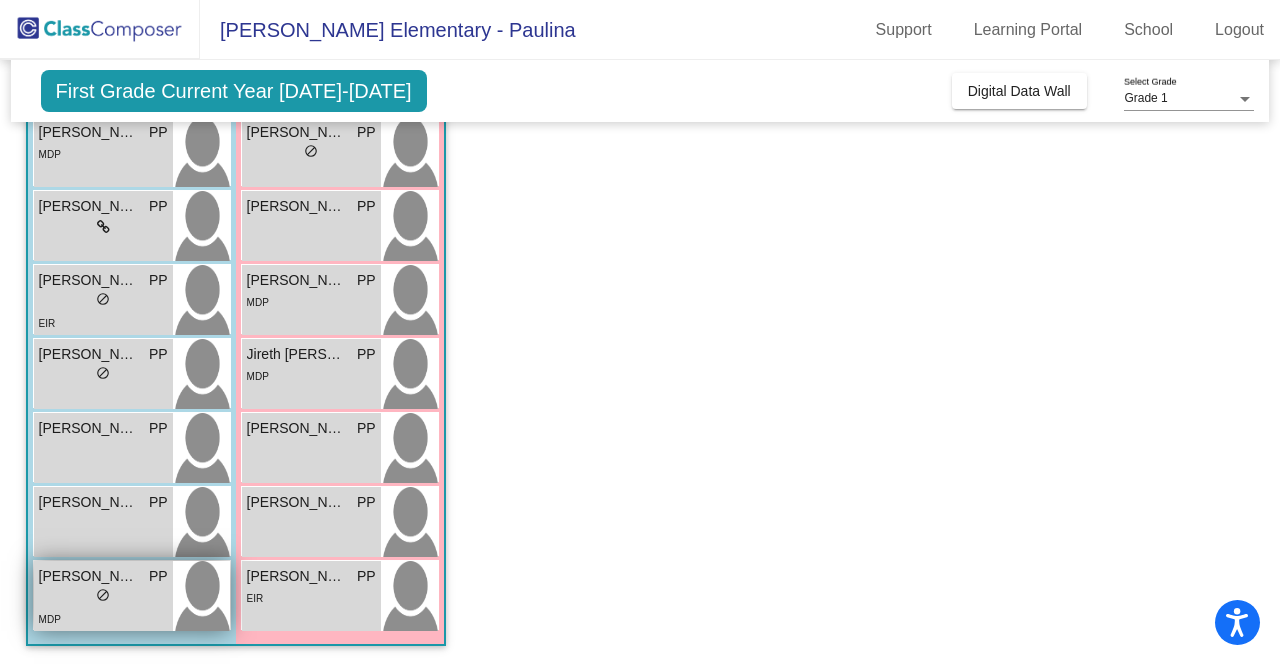 click on "lock do_not_disturb_alt" at bounding box center (103, 597) 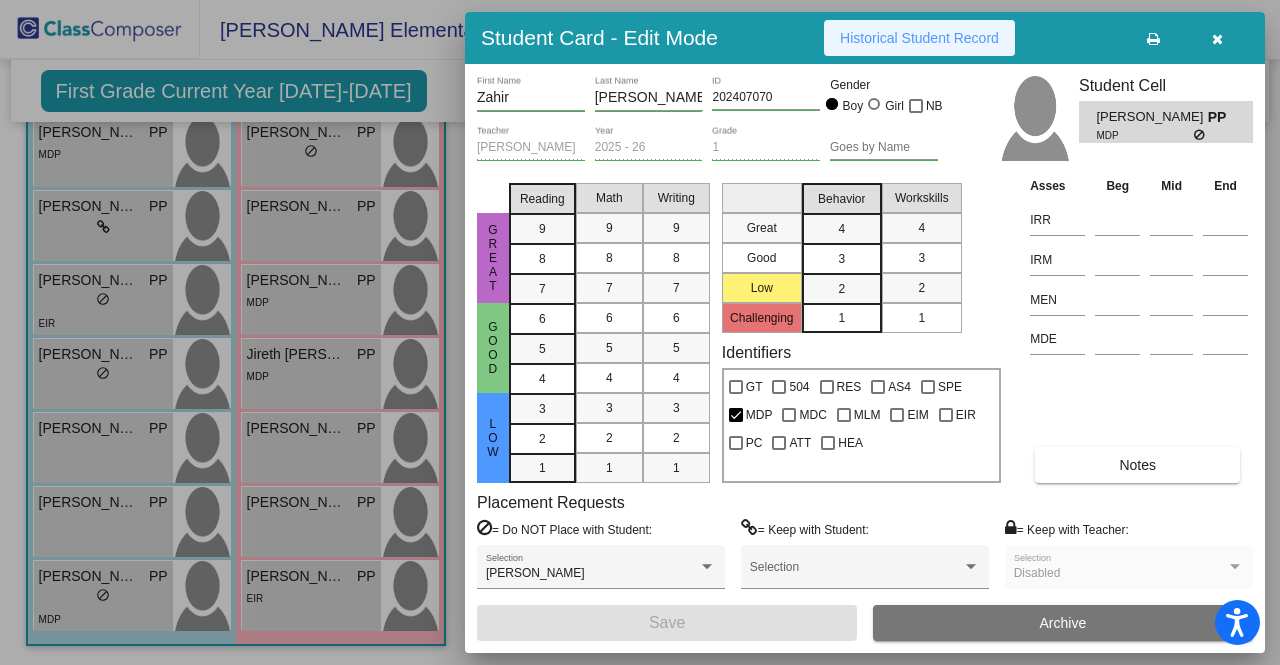click on "Historical Student Record" at bounding box center [919, 38] 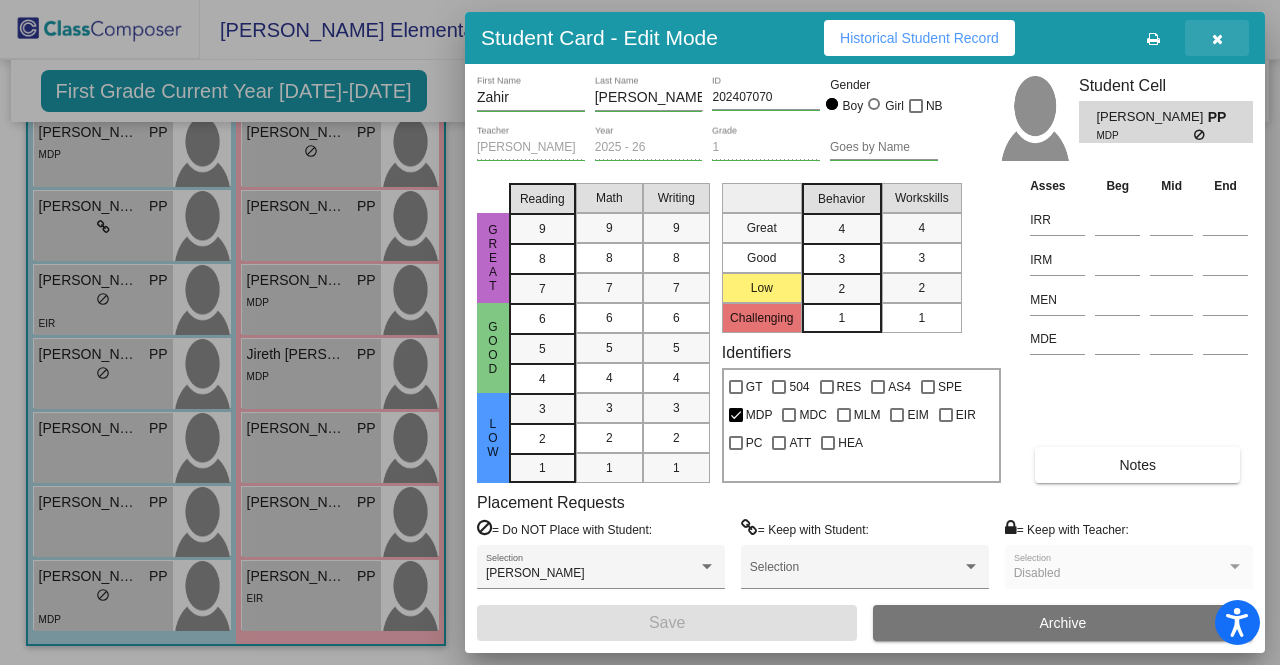 click at bounding box center (1217, 39) 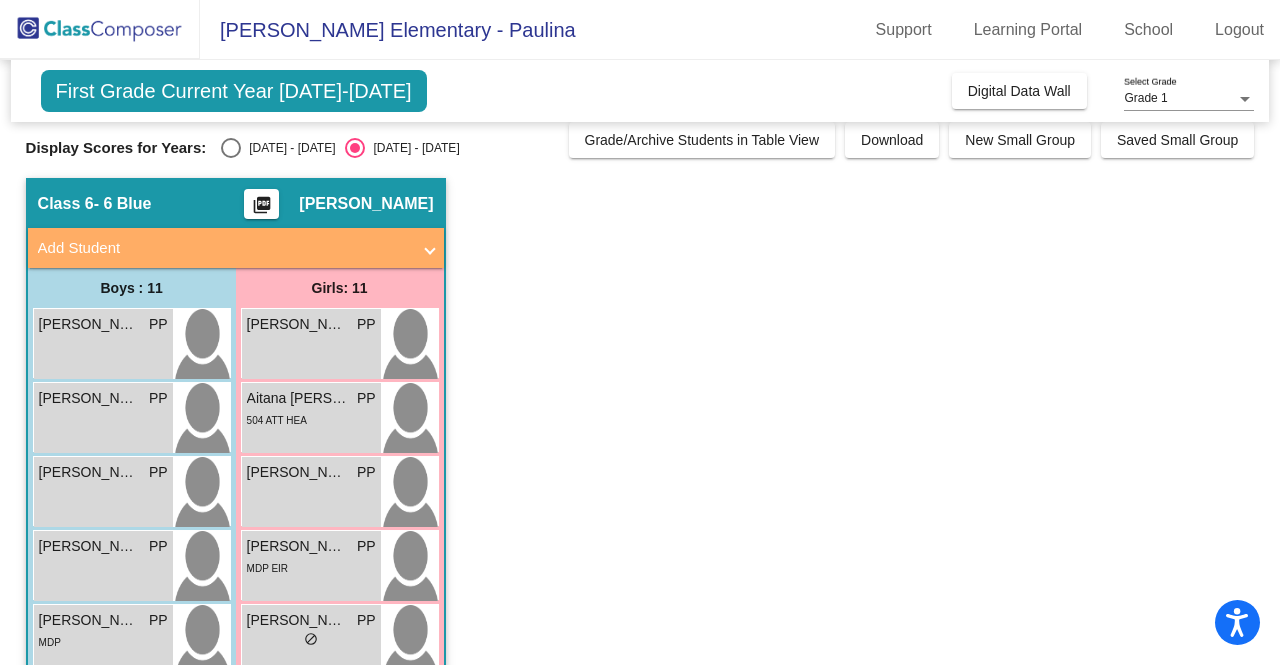 scroll, scrollTop: 0, scrollLeft: 0, axis: both 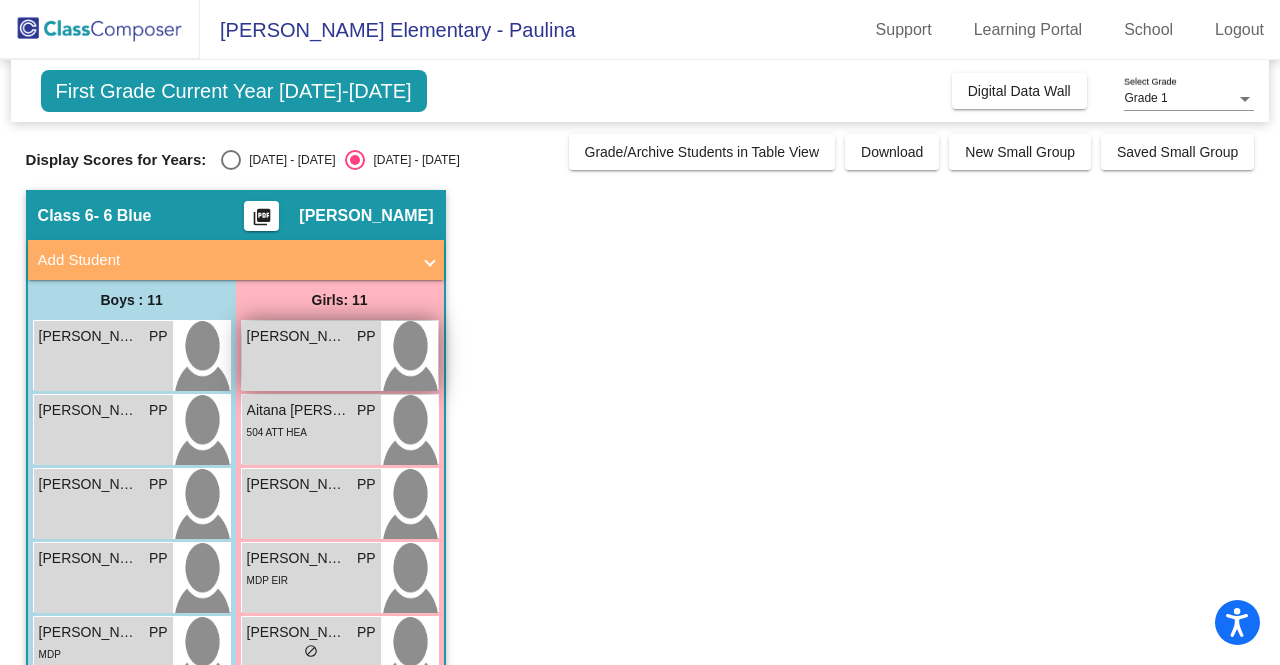 click on "[PERSON_NAME] PP lock do_not_disturb_alt" at bounding box center [311, 356] 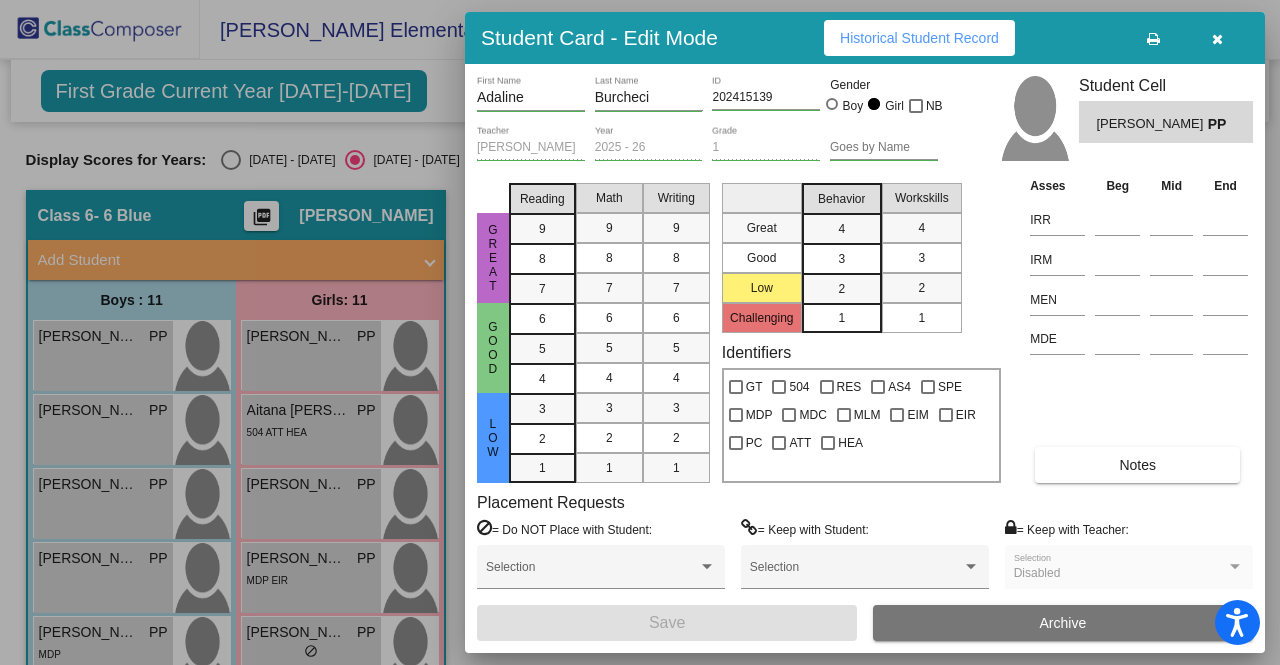 click on "Historical Student Record" at bounding box center [919, 38] 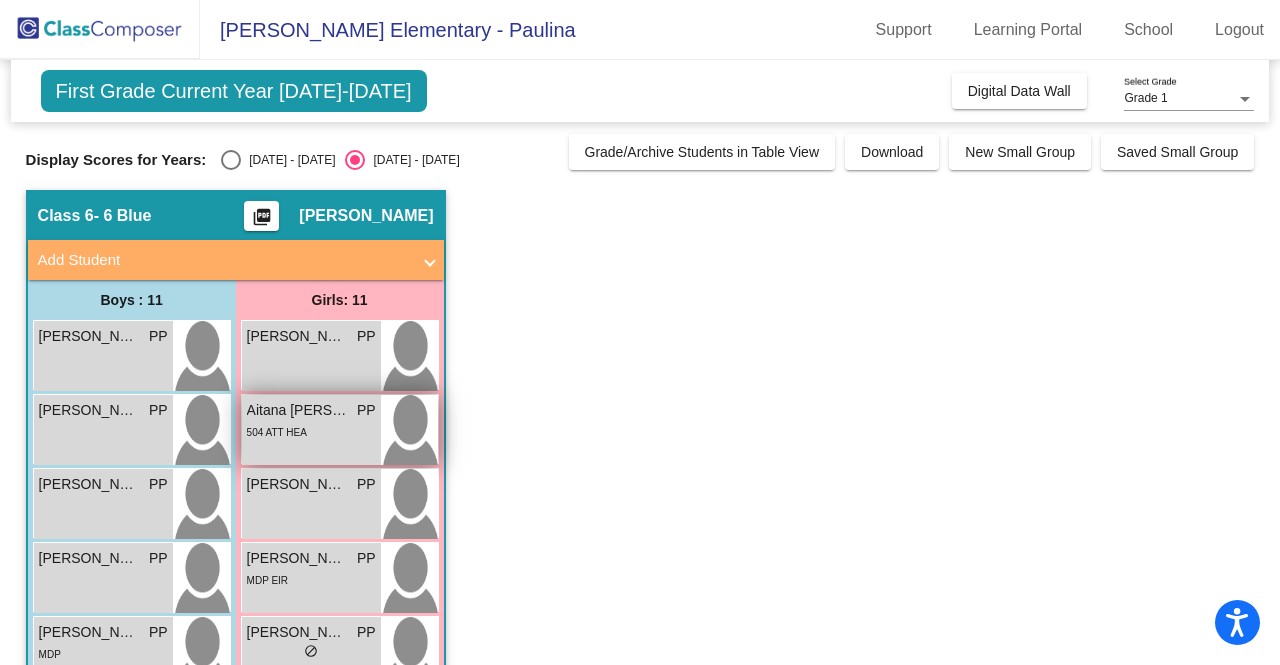 click on "504 ATT HEA" at bounding box center (311, 431) 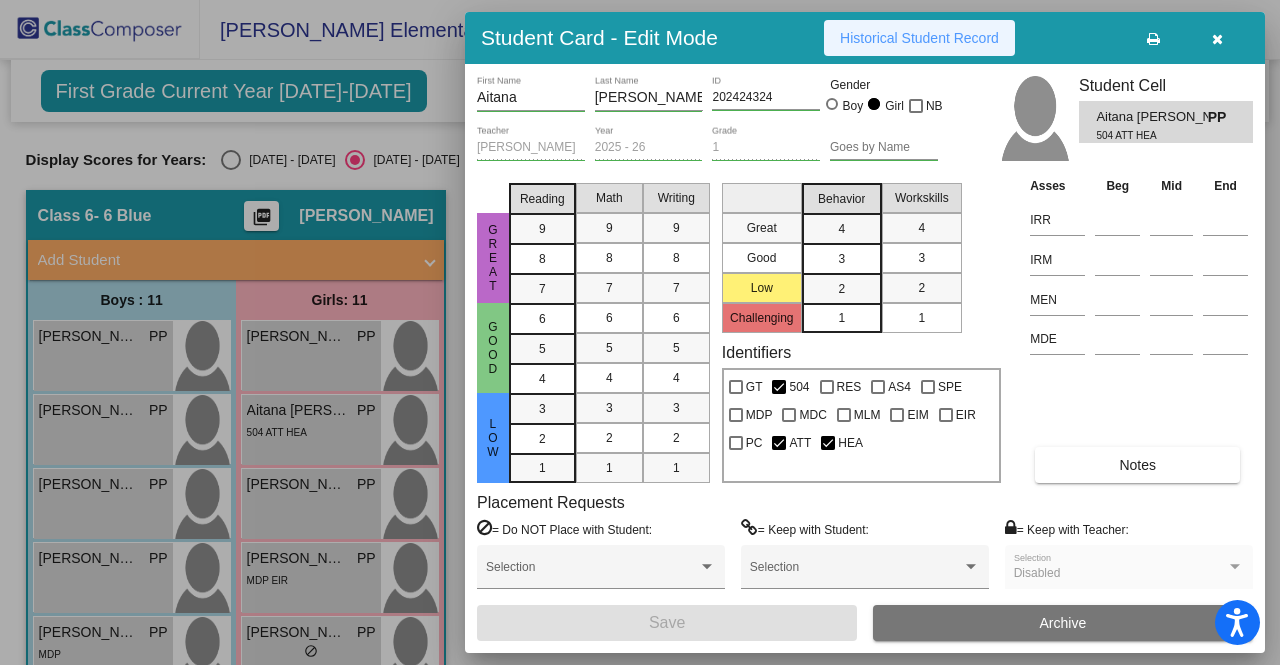 click on "Historical Student Record" at bounding box center (919, 38) 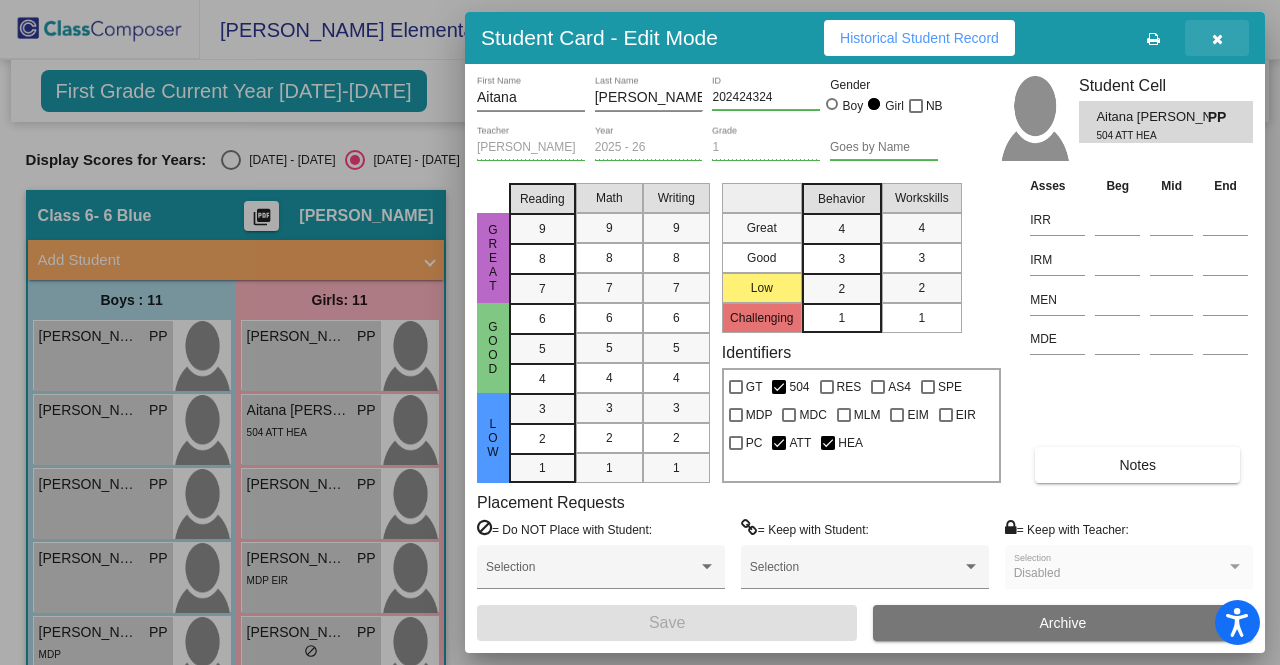 click at bounding box center [1217, 38] 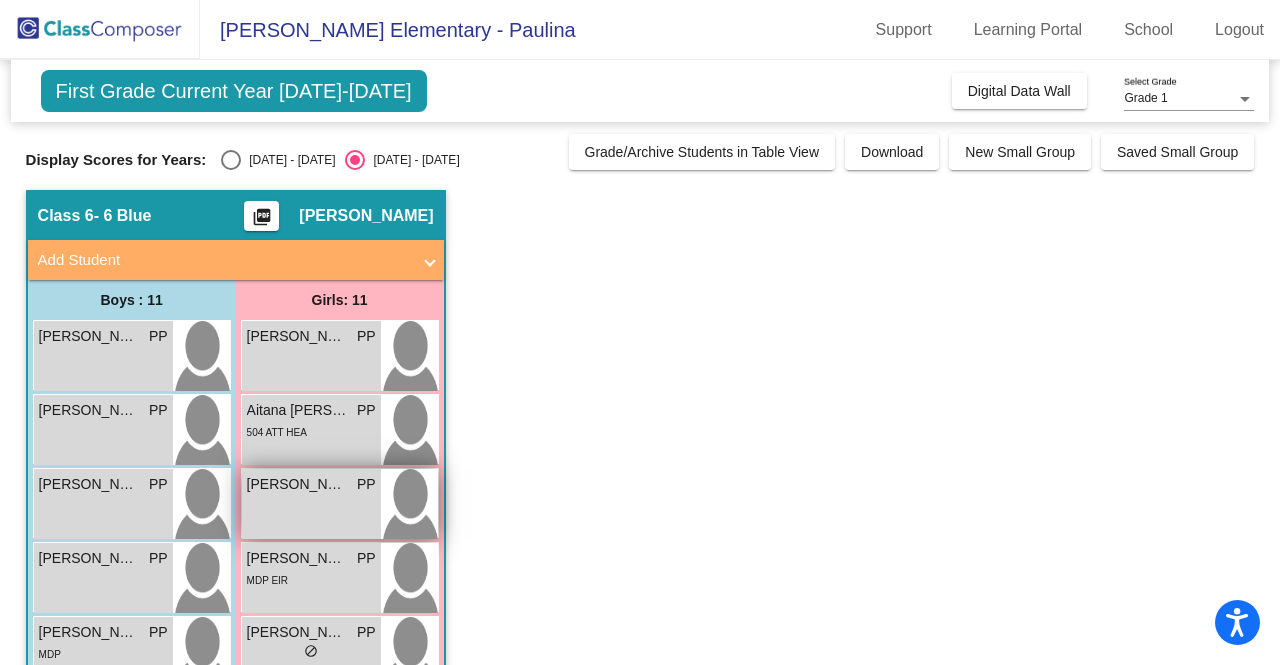 click at bounding box center (409, 504) 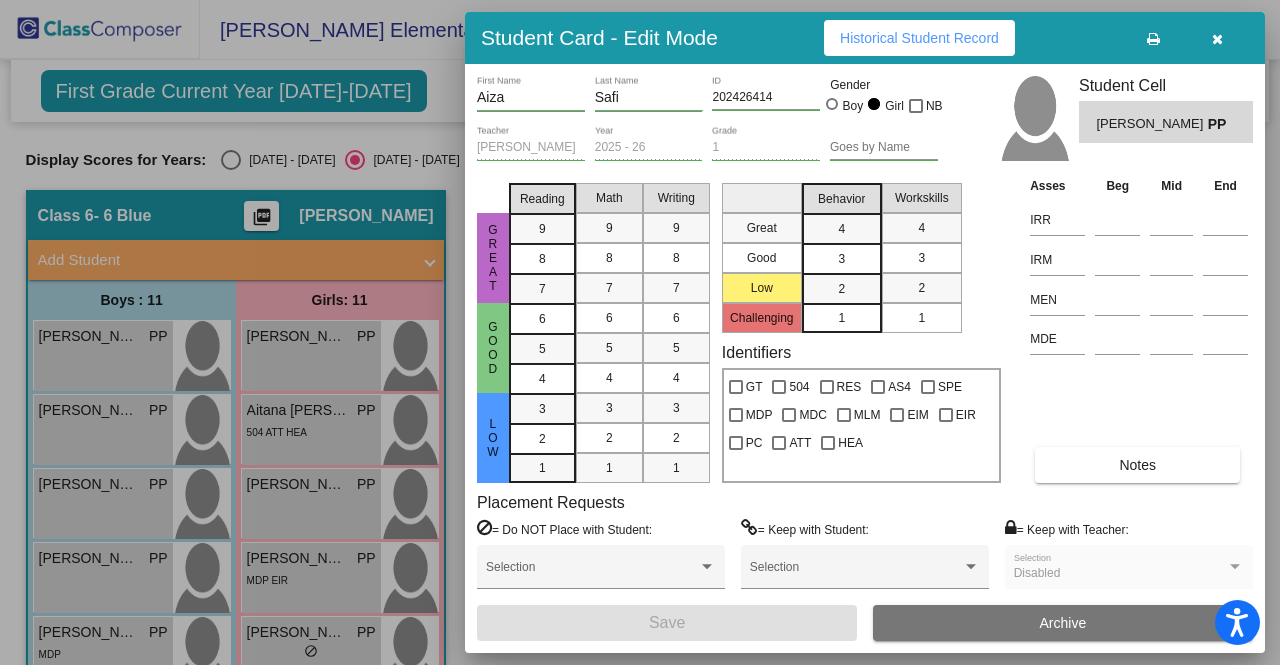 click on "Historical Student Record" at bounding box center [919, 38] 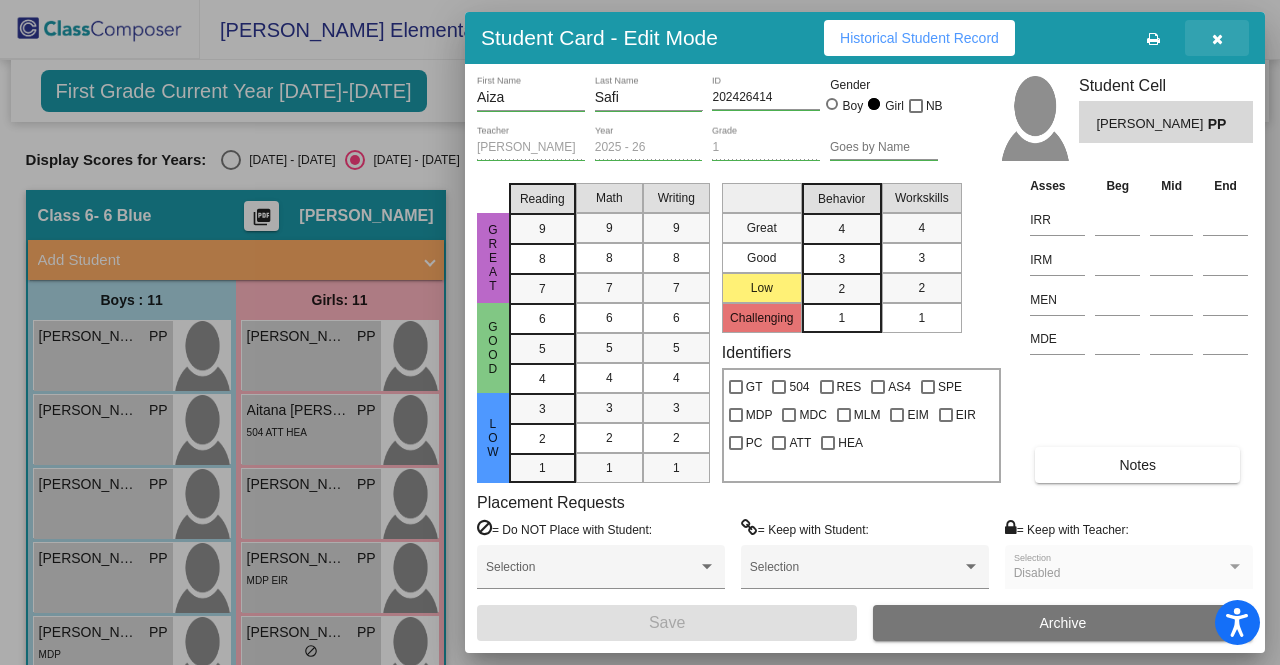 click at bounding box center (1217, 38) 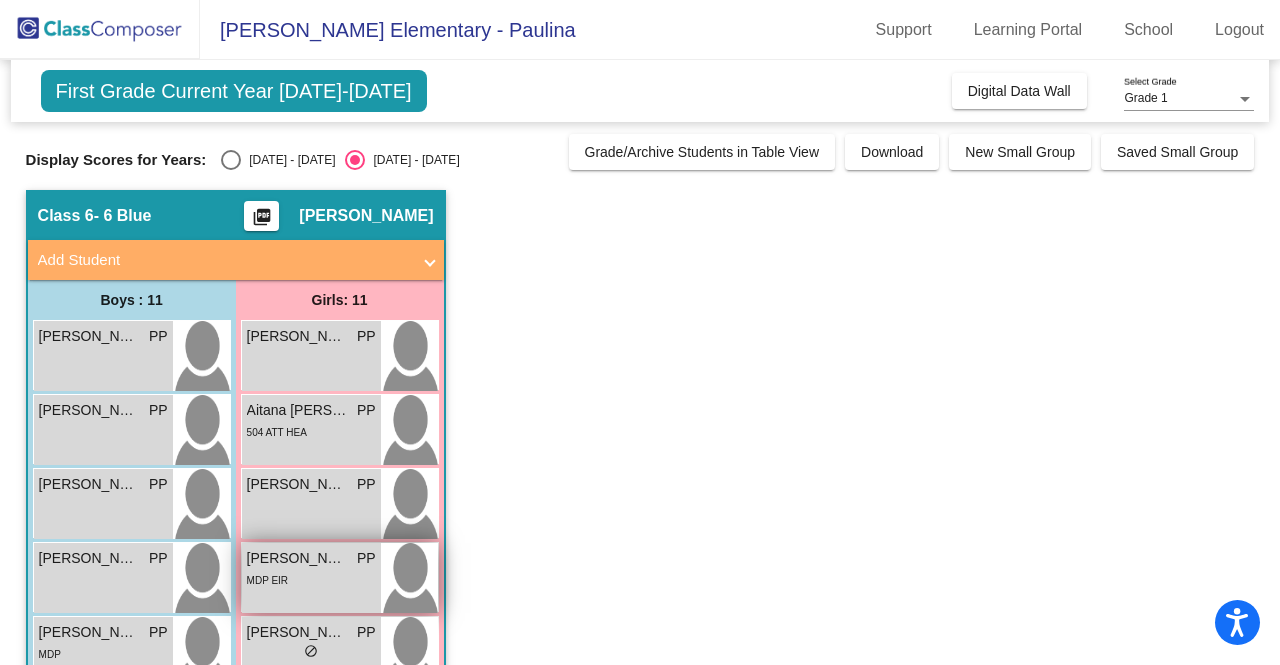 click on "[PERSON_NAME] PP lock do_not_disturb_alt MDP EIR" at bounding box center [311, 578] 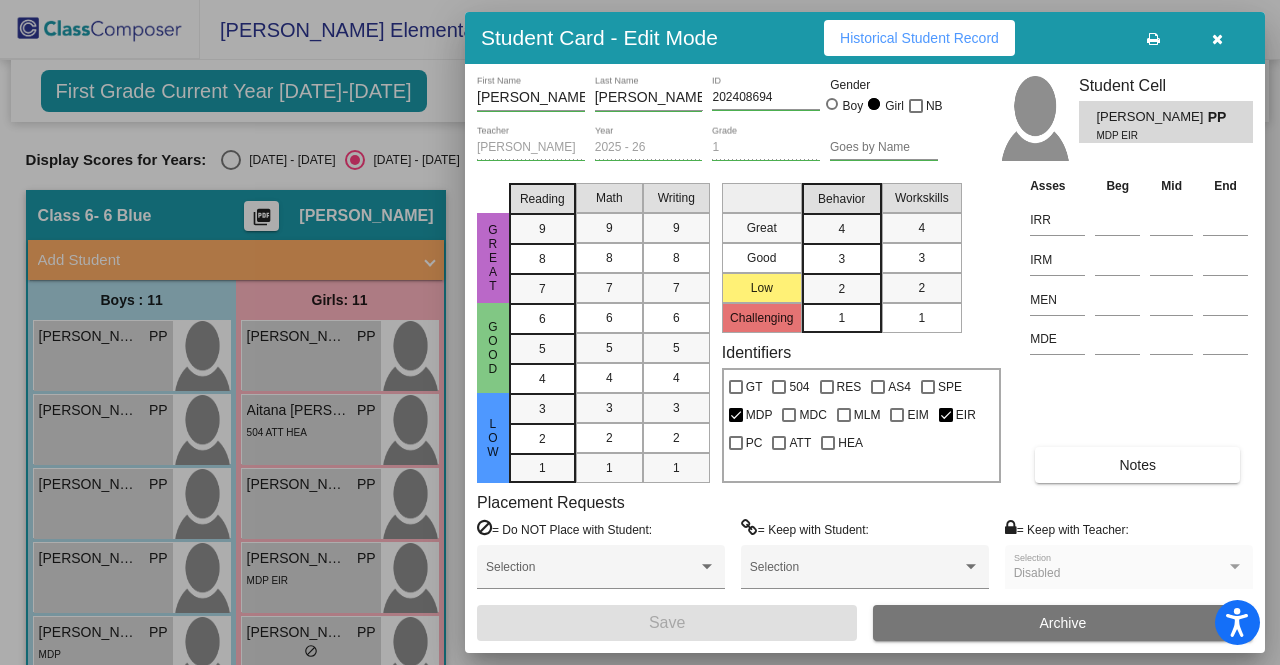 click on "Historical Student Record" at bounding box center (919, 38) 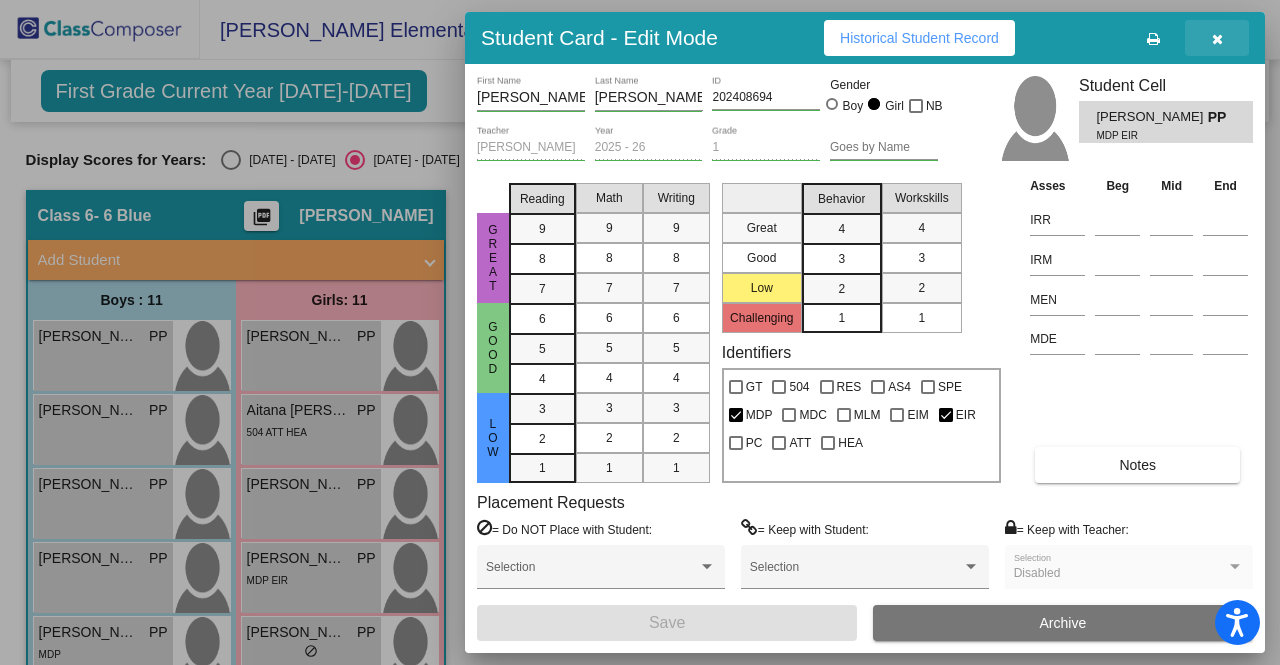 click at bounding box center (1217, 38) 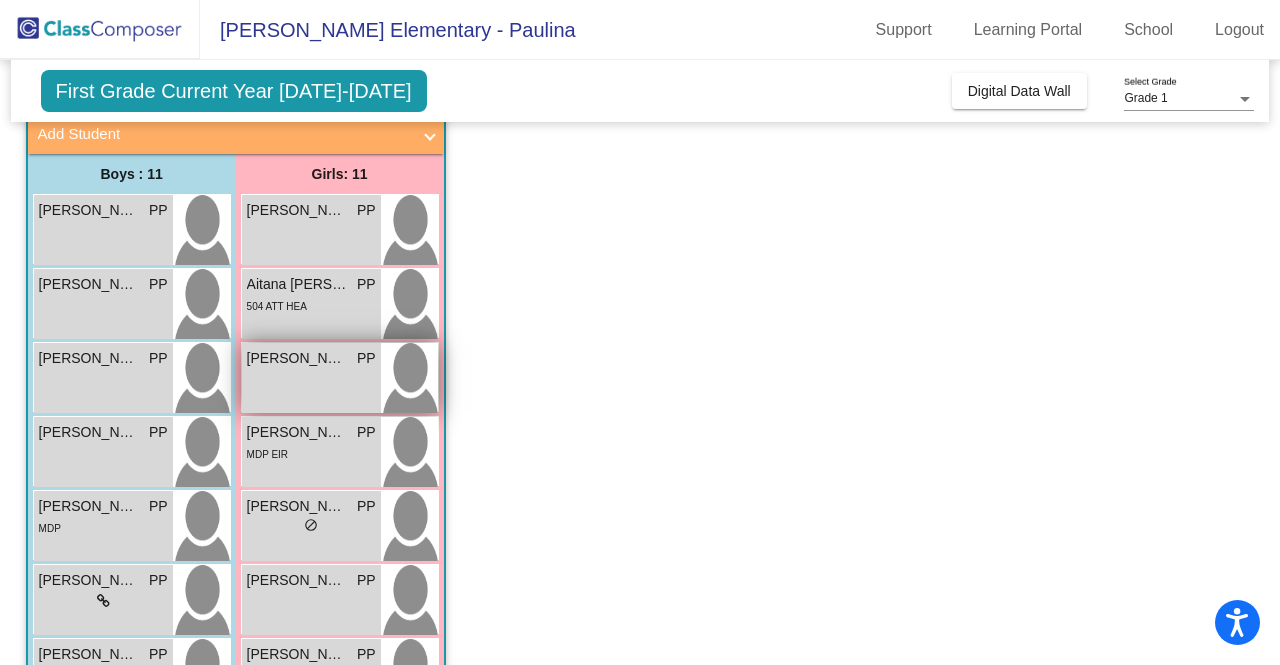scroll, scrollTop: 127, scrollLeft: 0, axis: vertical 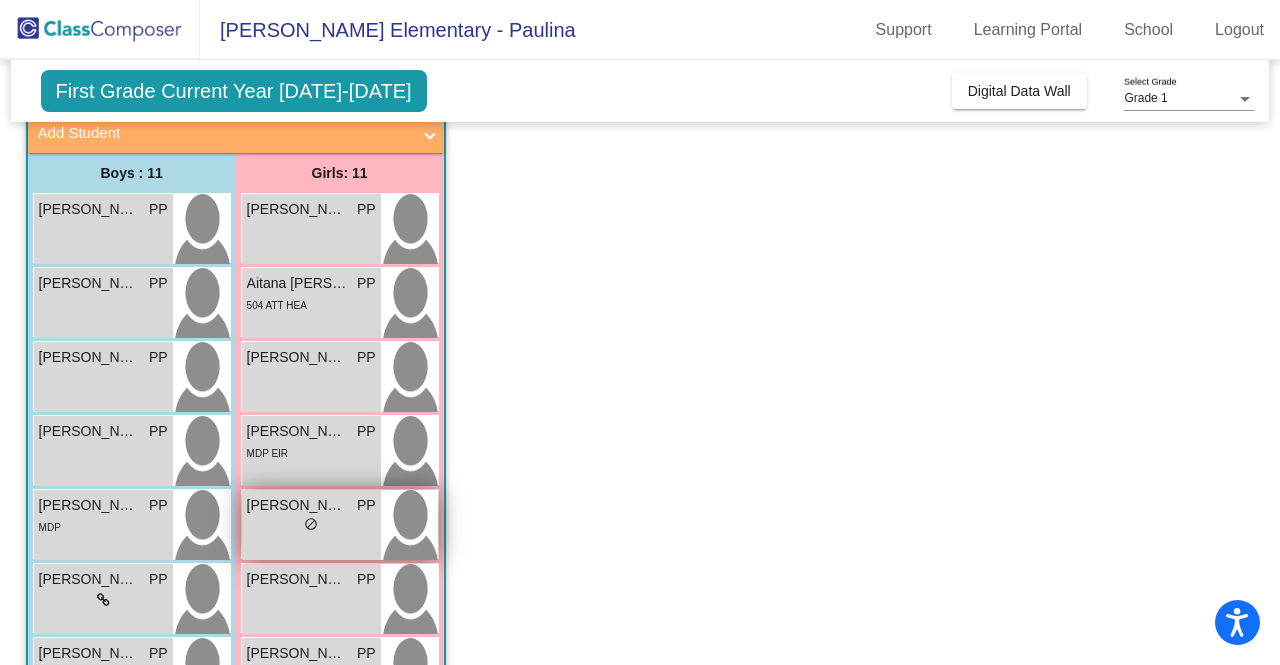 click on "lock do_not_disturb_alt" at bounding box center (311, 526) 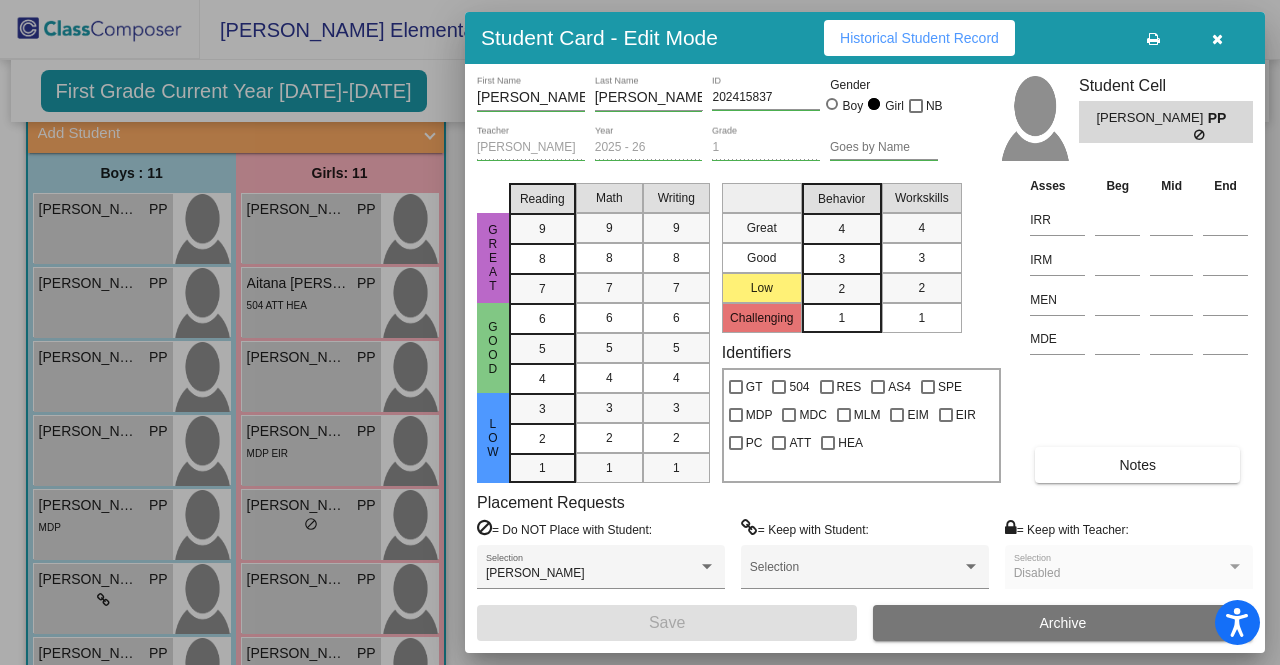 click on "Historical Student Record" at bounding box center (919, 38) 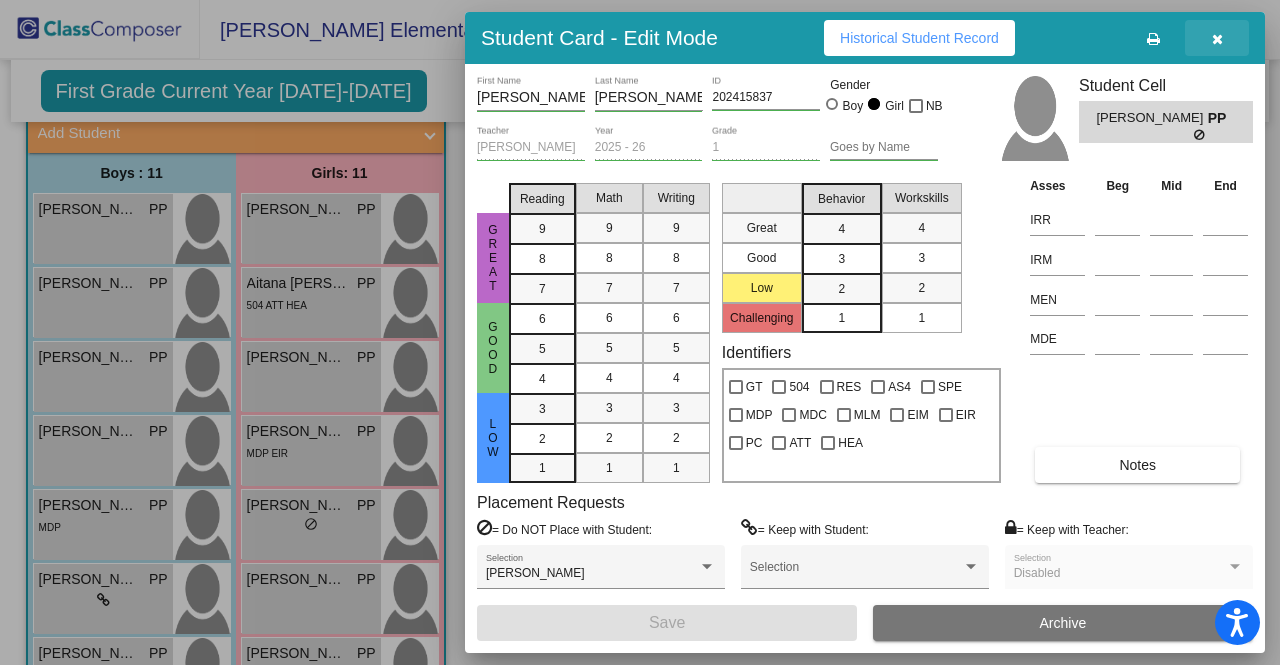 click at bounding box center (1217, 38) 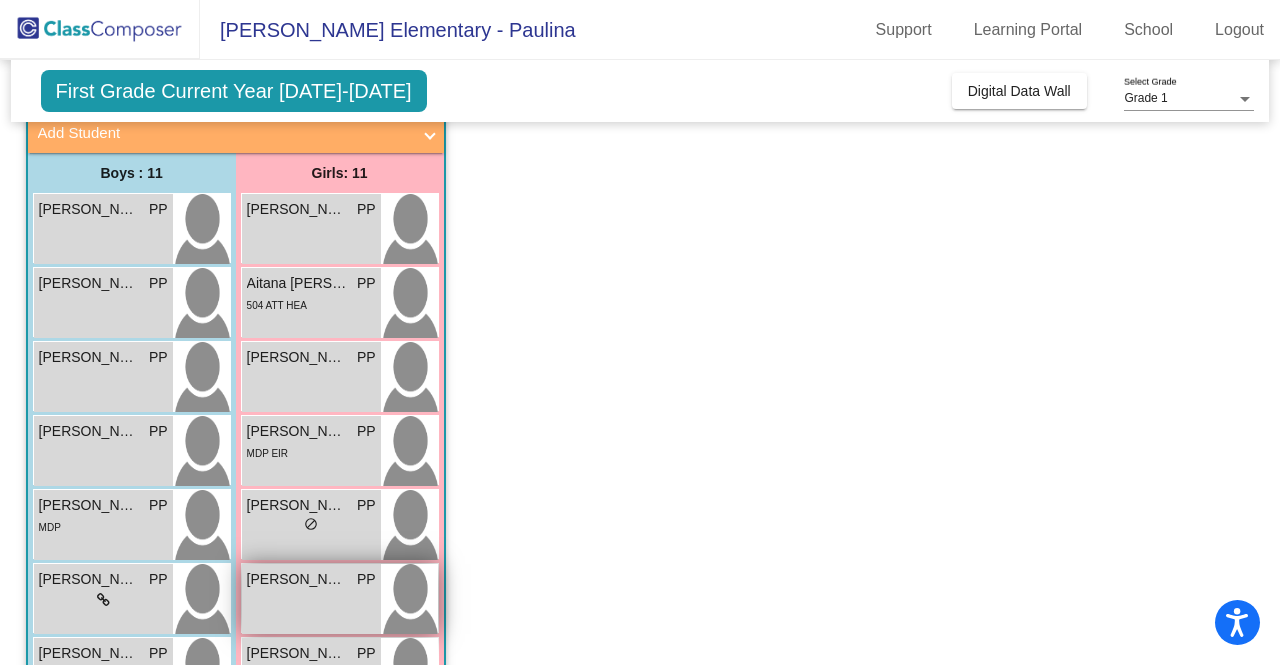 click on "[PERSON_NAME] PP lock do_not_disturb_alt" at bounding box center [311, 599] 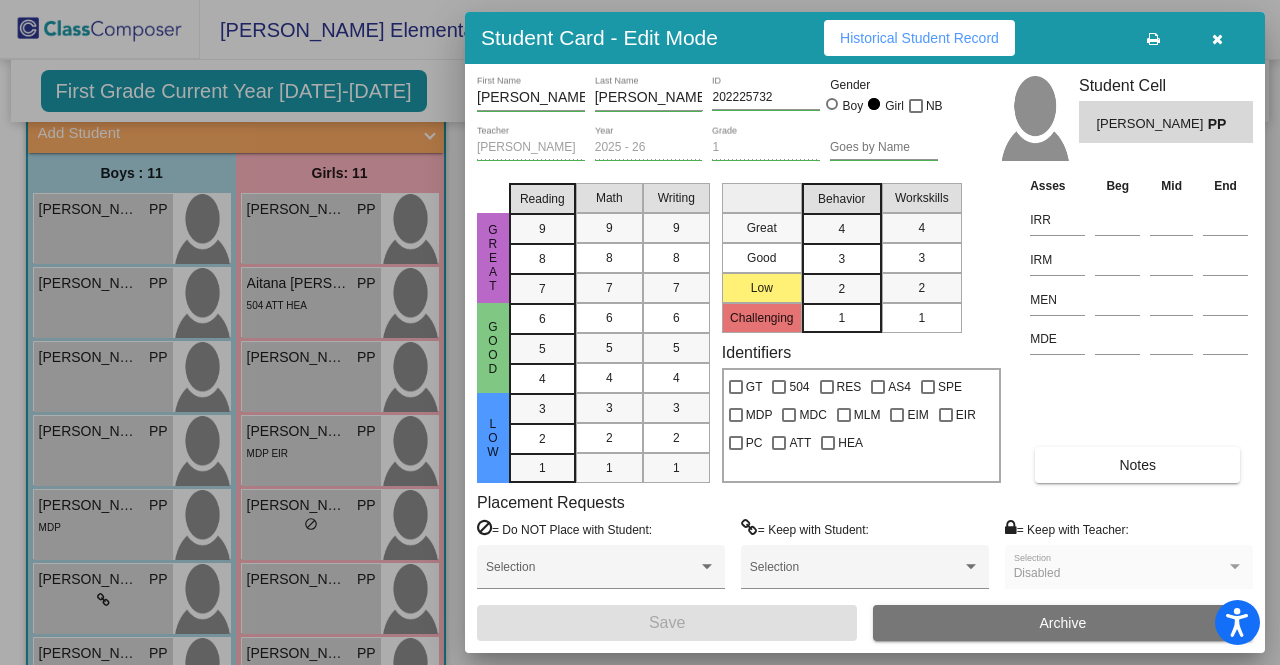 click on "Historical Student Record" at bounding box center [919, 38] 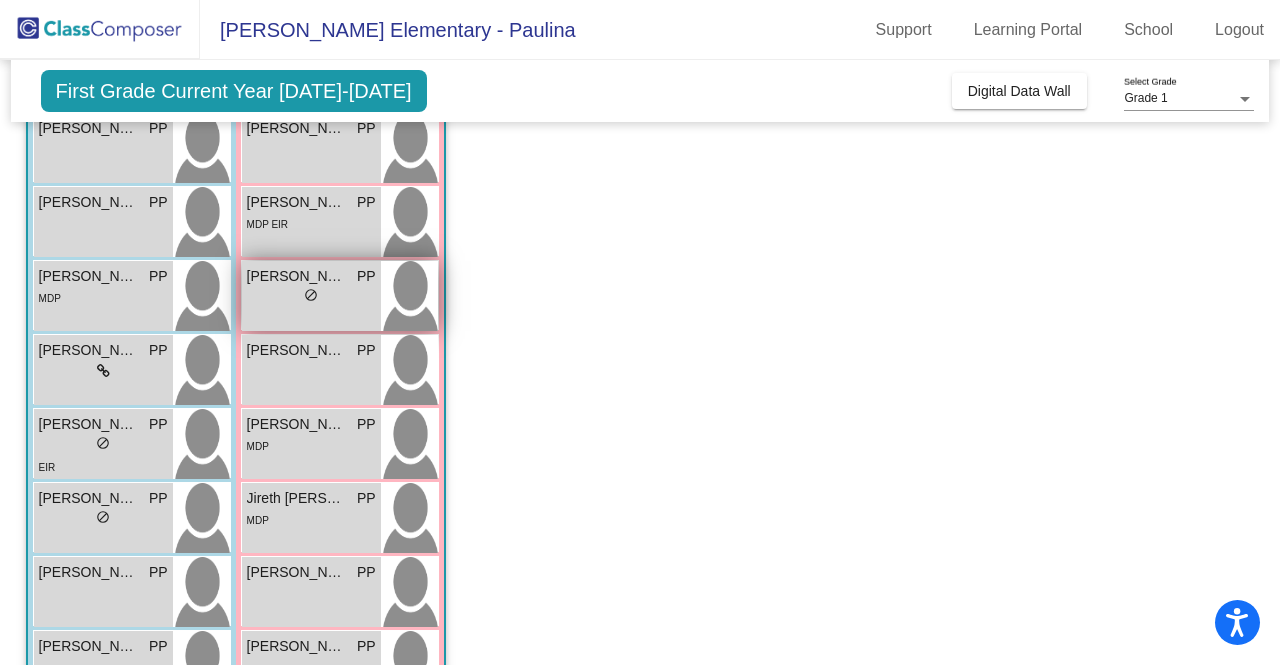 scroll, scrollTop: 357, scrollLeft: 0, axis: vertical 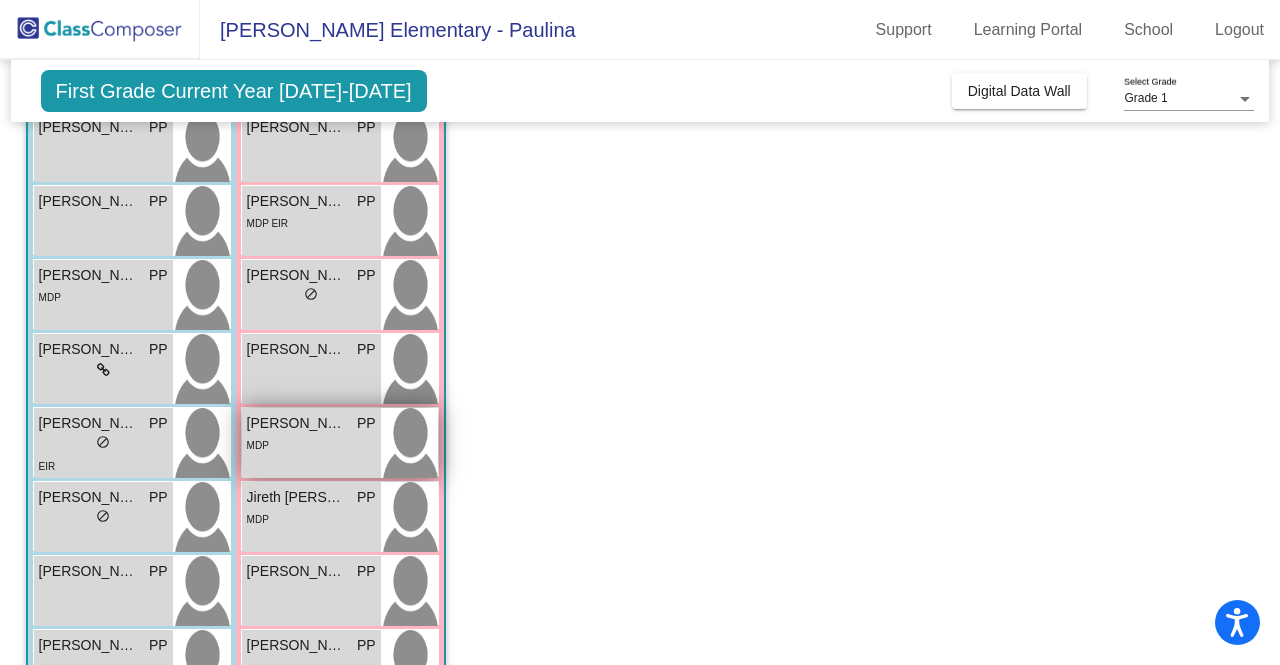 click on "[PERSON_NAME] PP lock do_not_disturb_alt MDP" at bounding box center [311, 443] 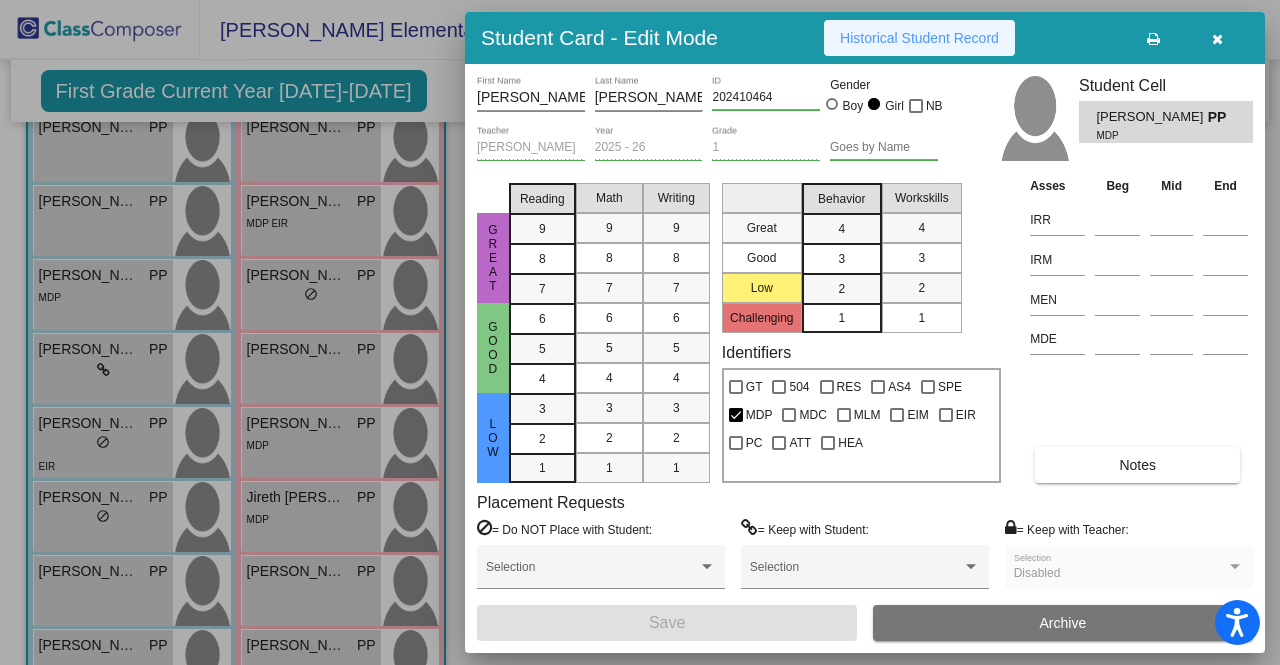 click on "Historical Student Record" at bounding box center (919, 38) 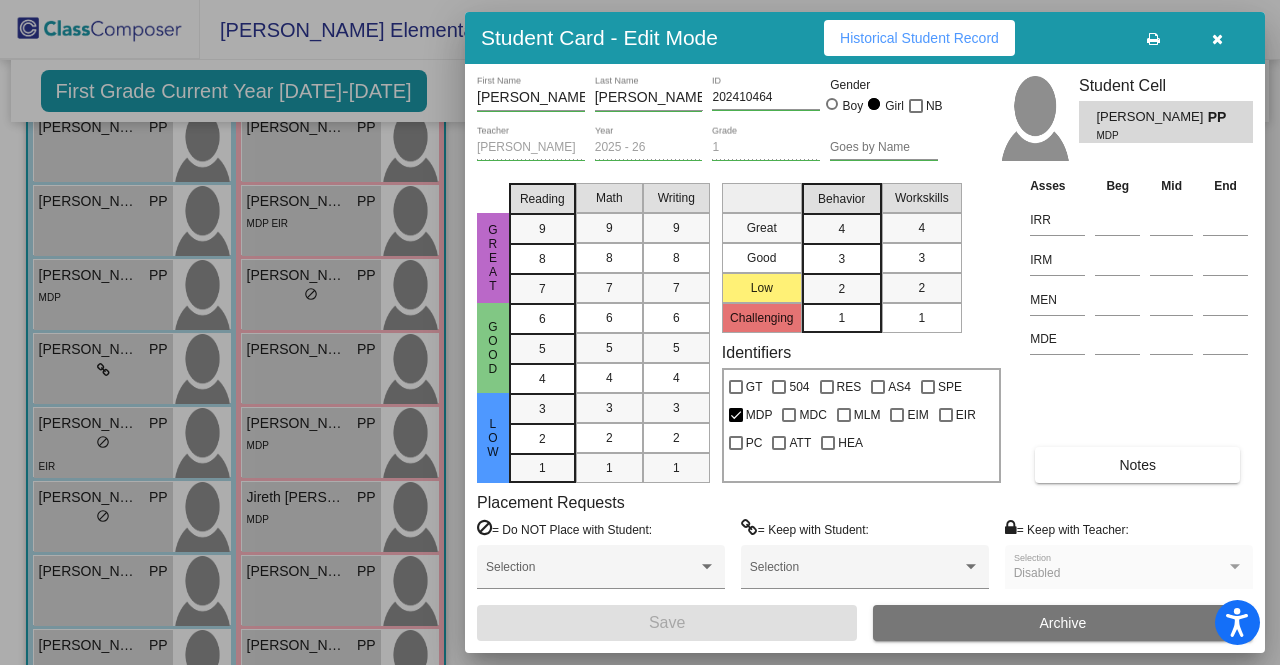 click at bounding box center (640, 332) 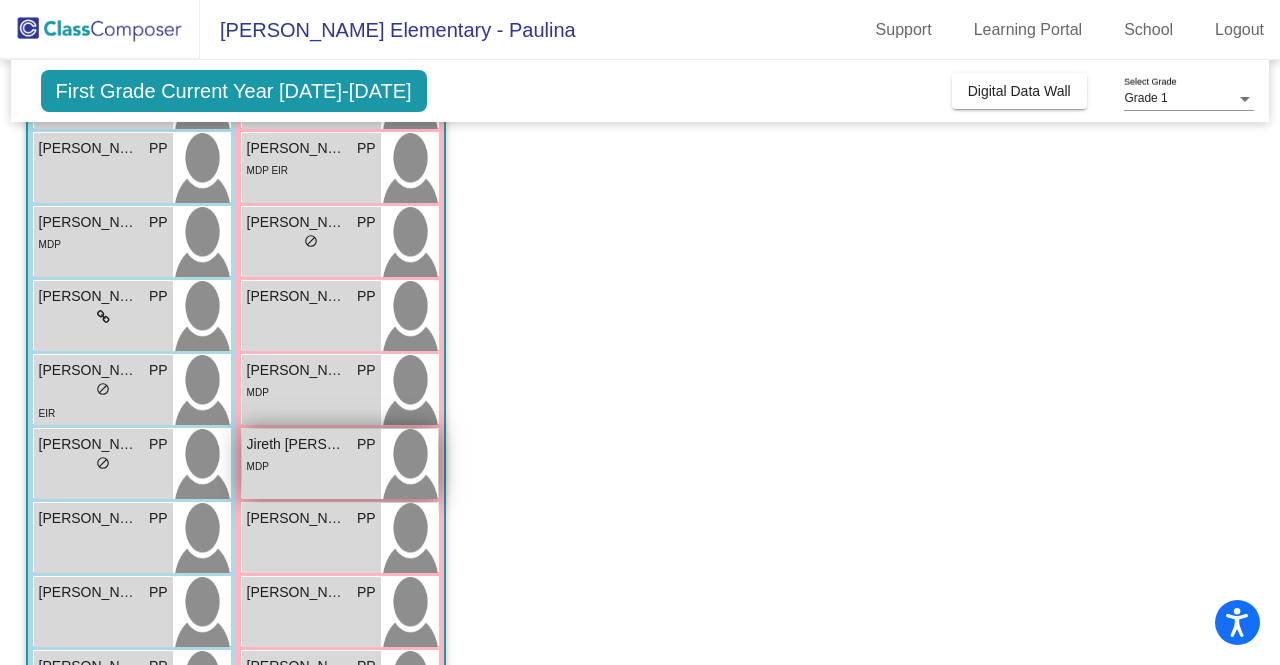 scroll, scrollTop: 410, scrollLeft: 0, axis: vertical 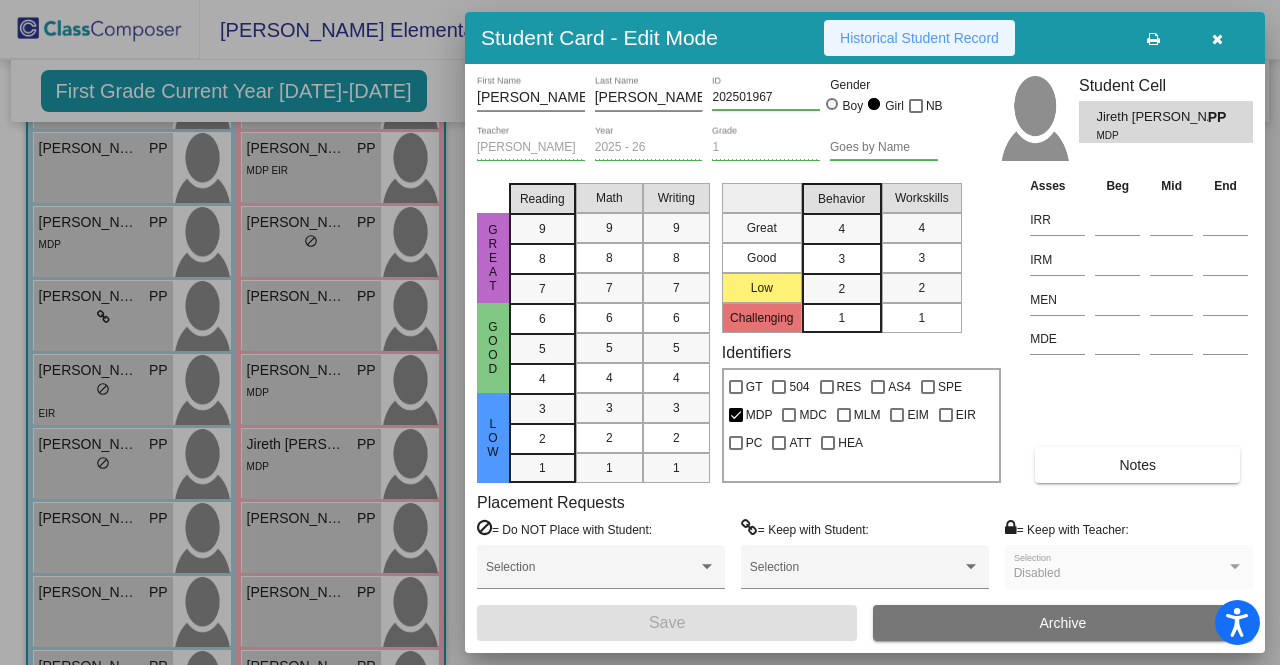 click on "Historical Student Record" at bounding box center [919, 38] 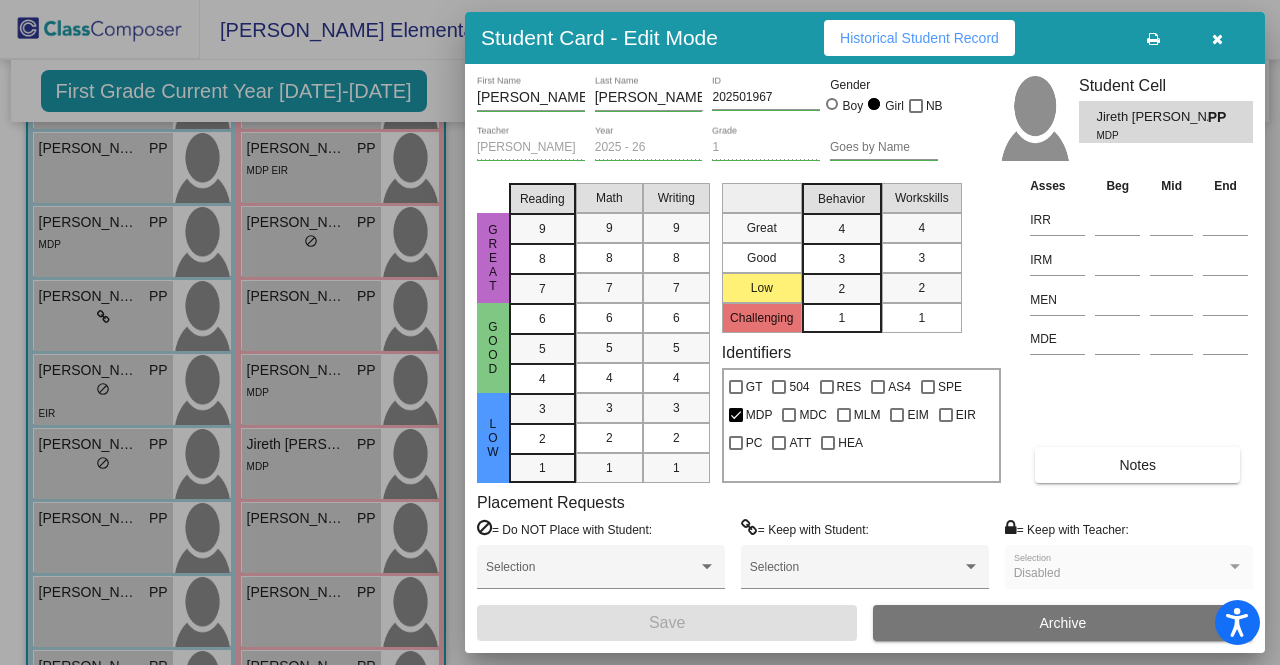 click at bounding box center [1217, 38] 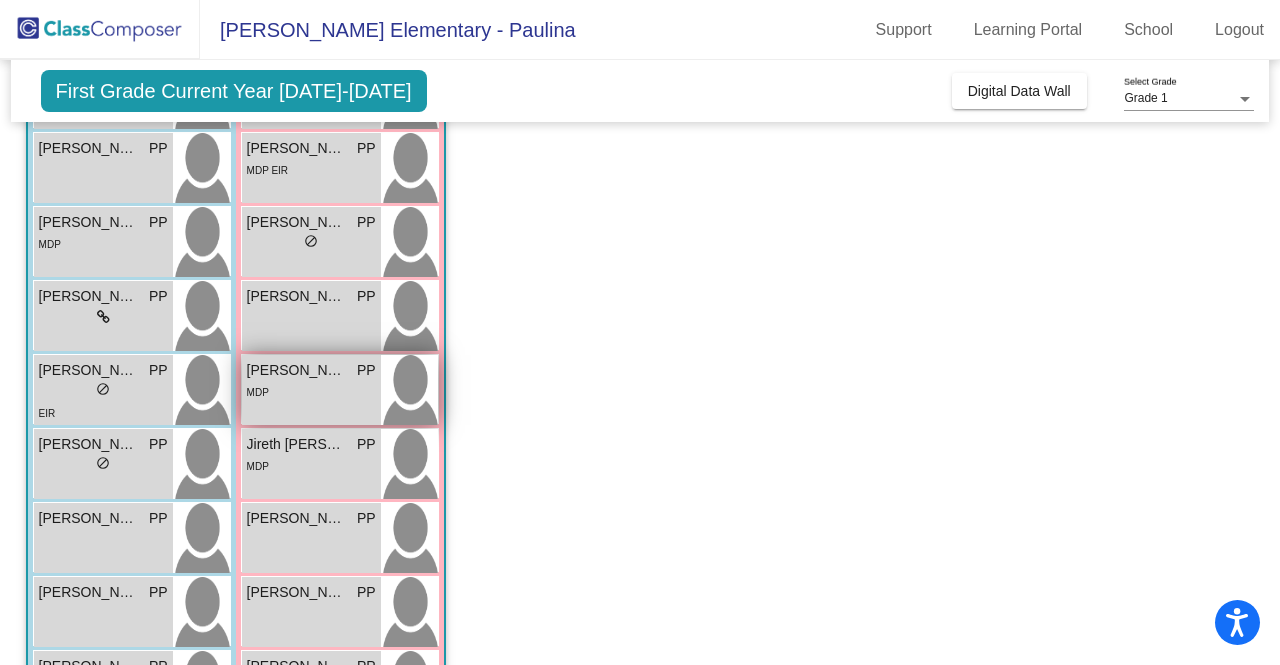 scroll, scrollTop: 500, scrollLeft: 0, axis: vertical 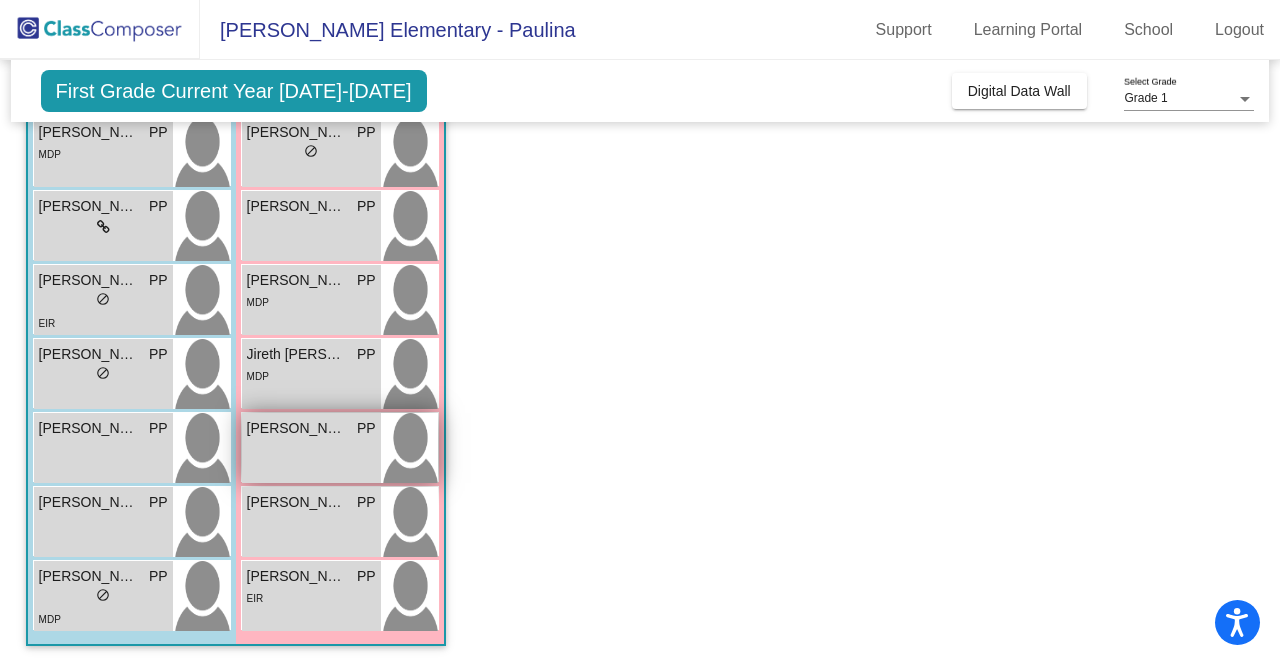 click on "[PERSON_NAME] PP lock do_not_disturb_alt" at bounding box center (311, 448) 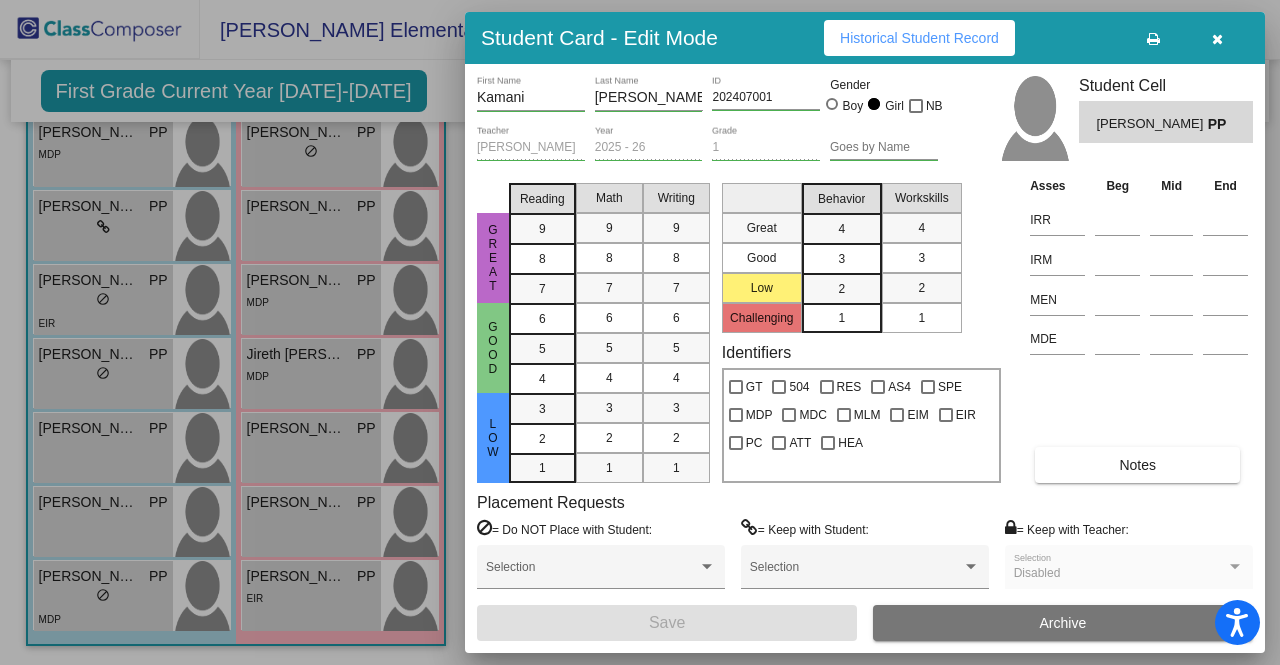 click on "Historical Student Record" at bounding box center (919, 38) 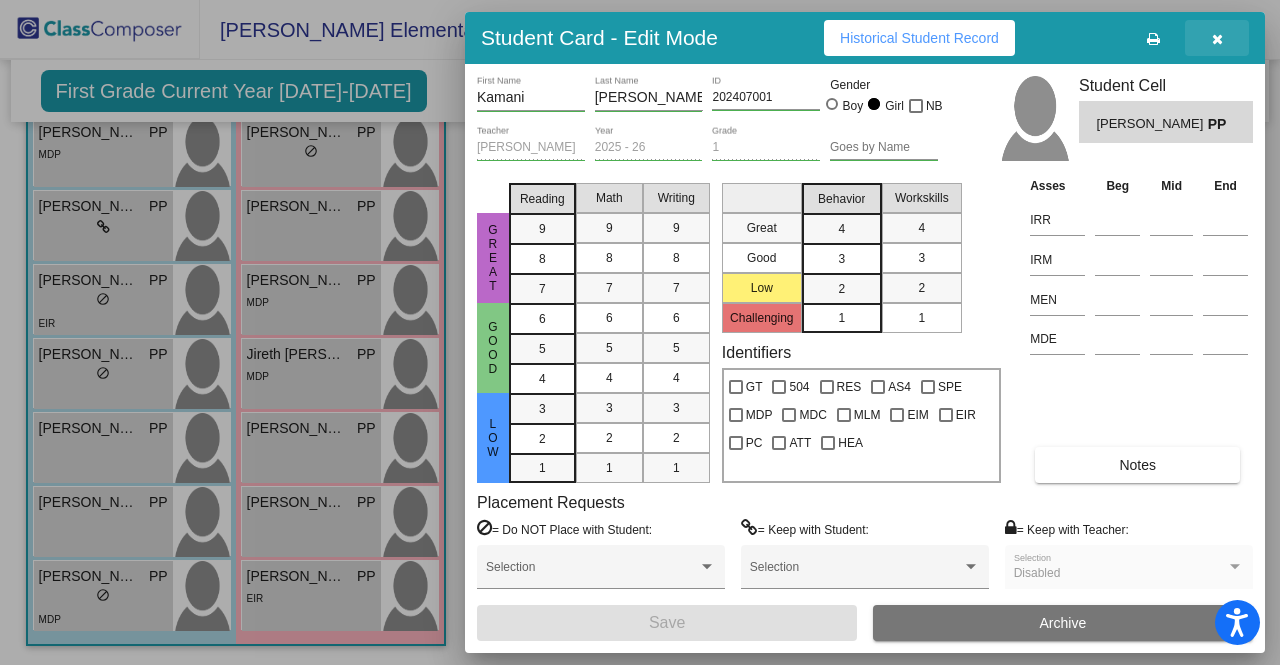 click at bounding box center (1217, 38) 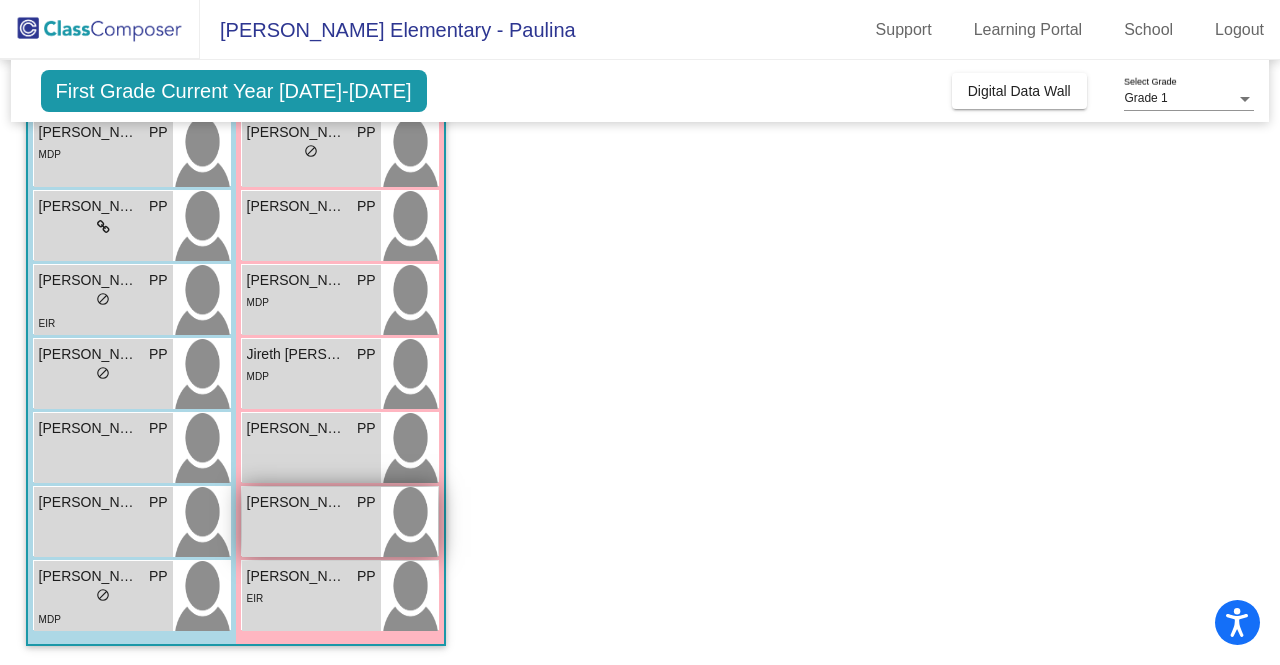 click on "[PERSON_NAME] PP lock do_not_disturb_alt" at bounding box center (311, 522) 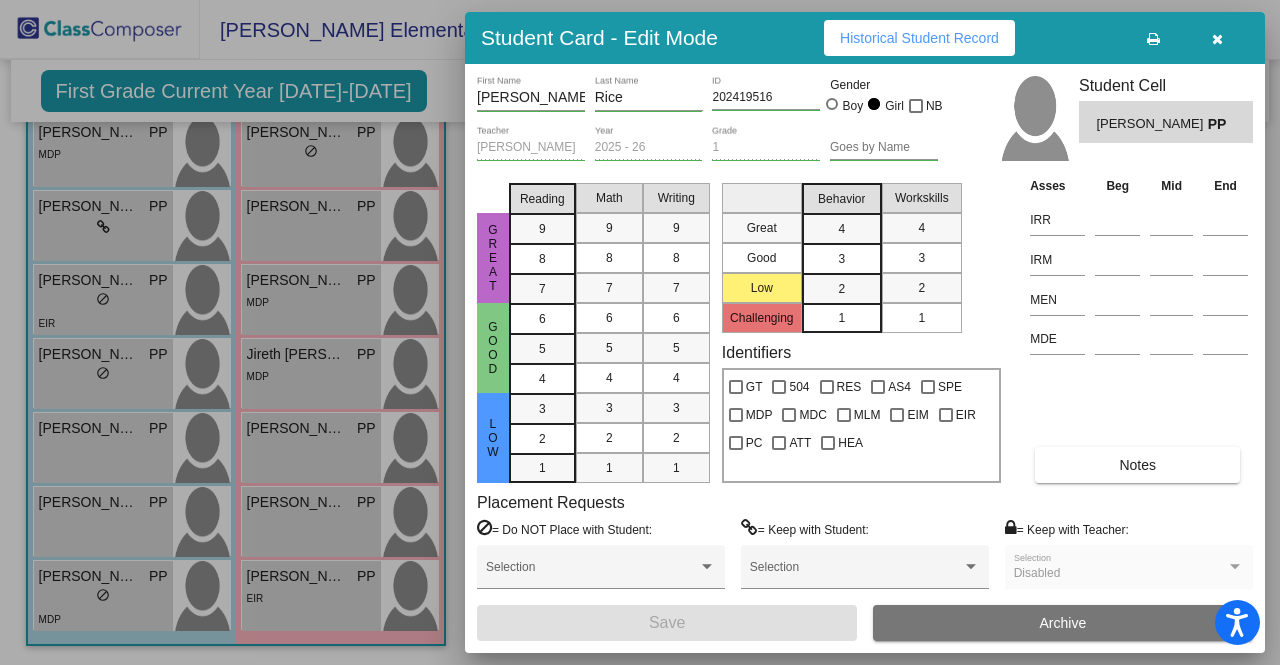 click on "Historical Student Record" at bounding box center [919, 38] 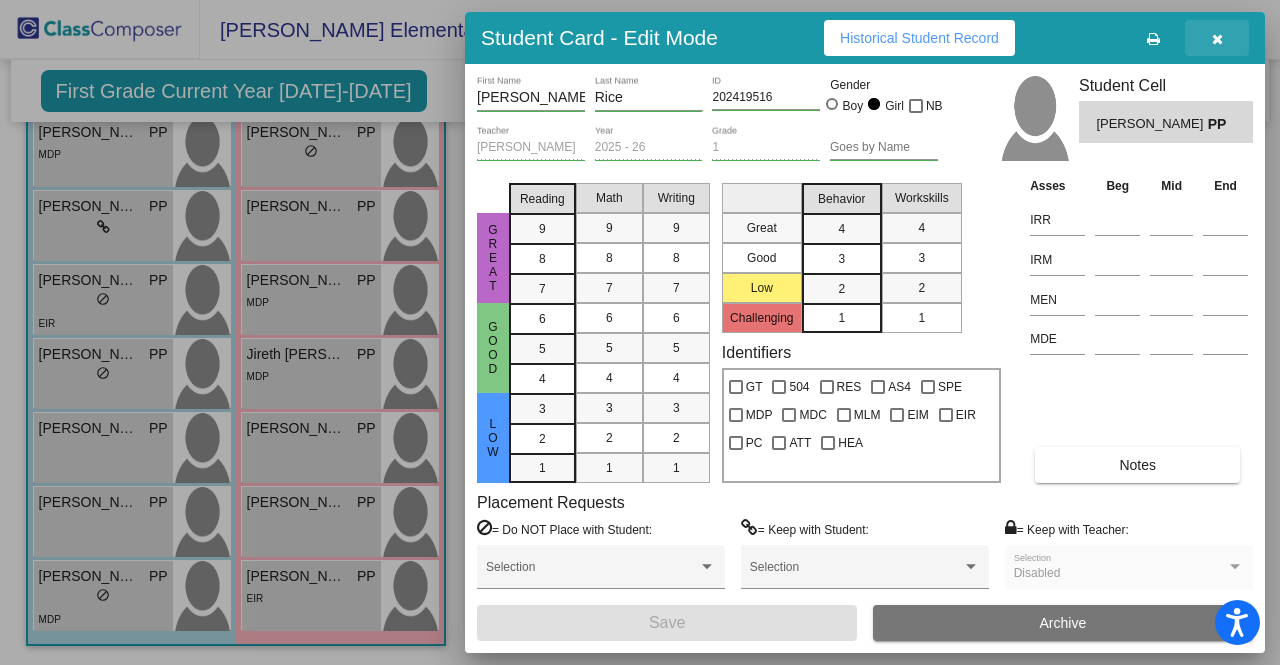 click at bounding box center [1217, 39] 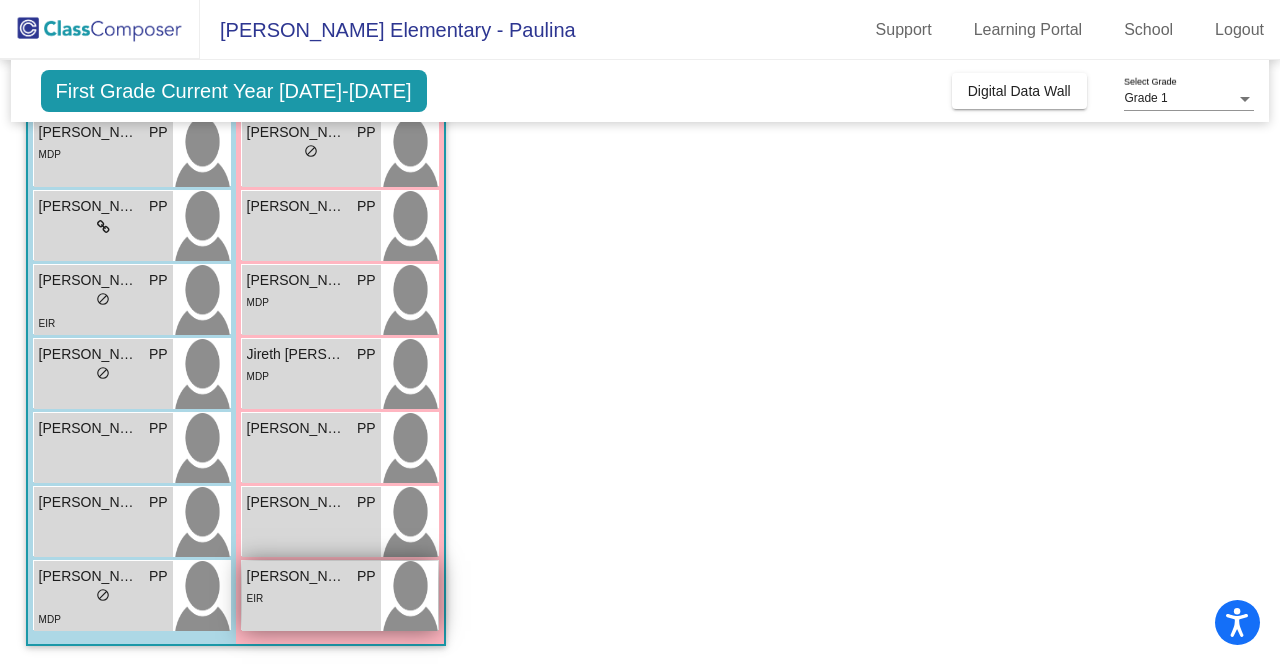 click on "[PERSON_NAME] PP lock do_not_disturb_alt EIR" at bounding box center (311, 596) 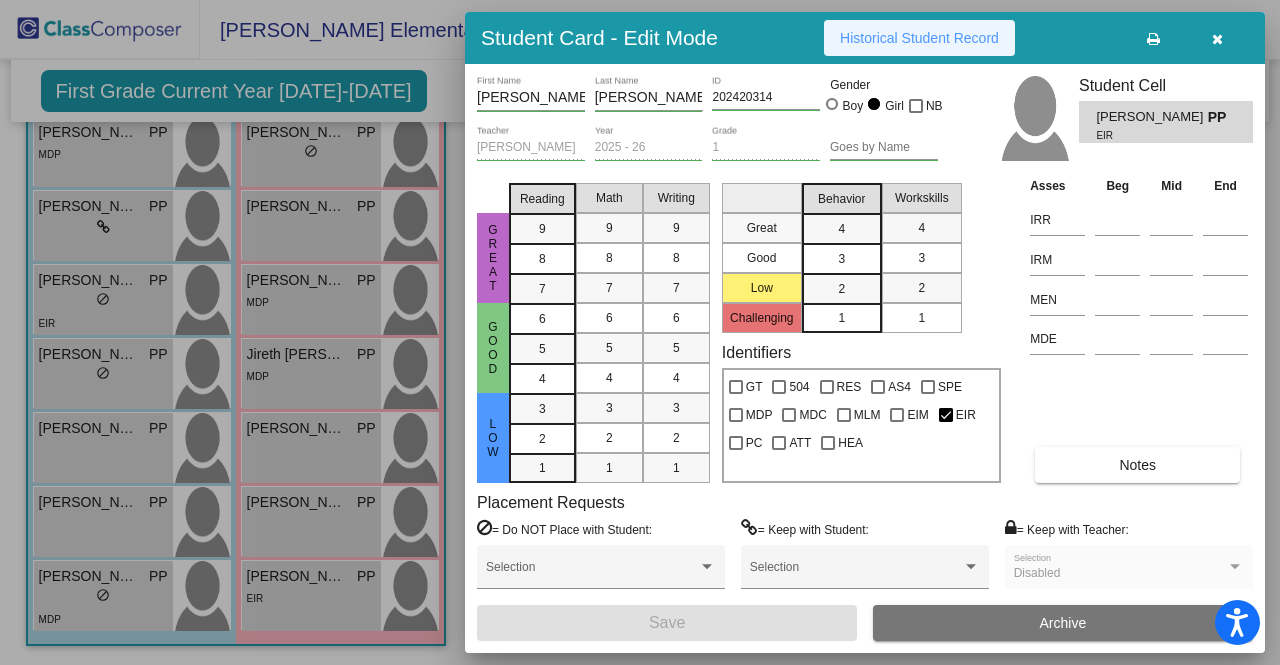click on "Historical Student Record" at bounding box center [919, 38] 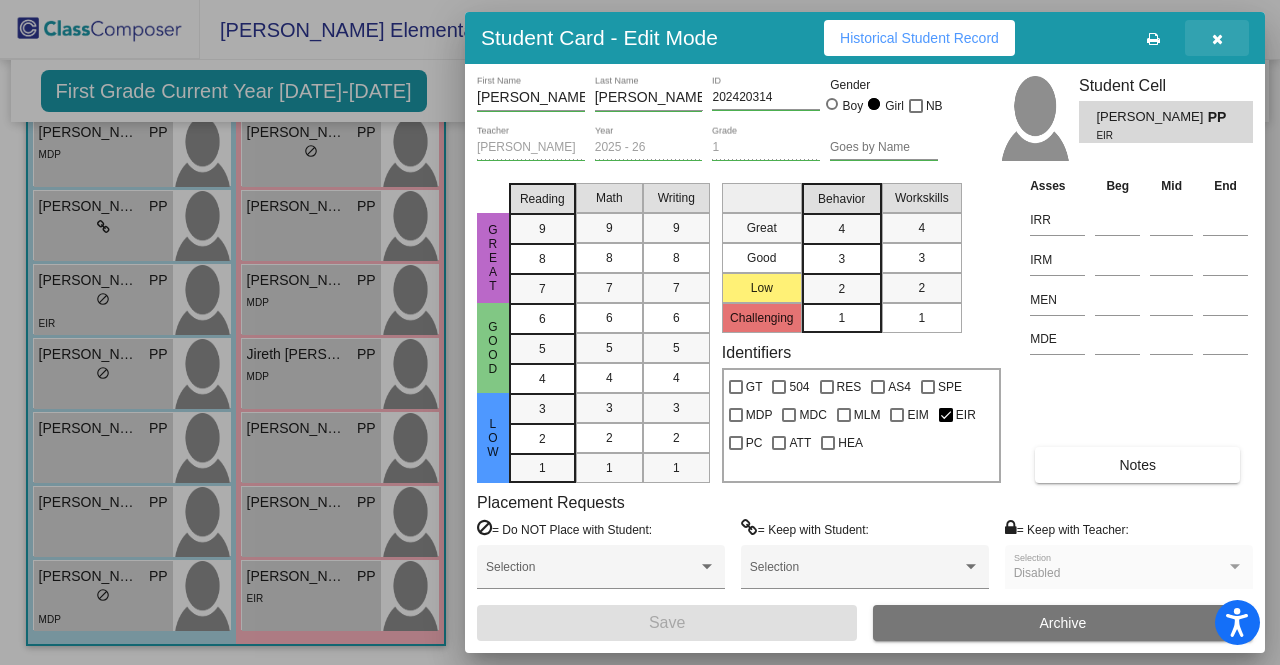 click at bounding box center (1217, 39) 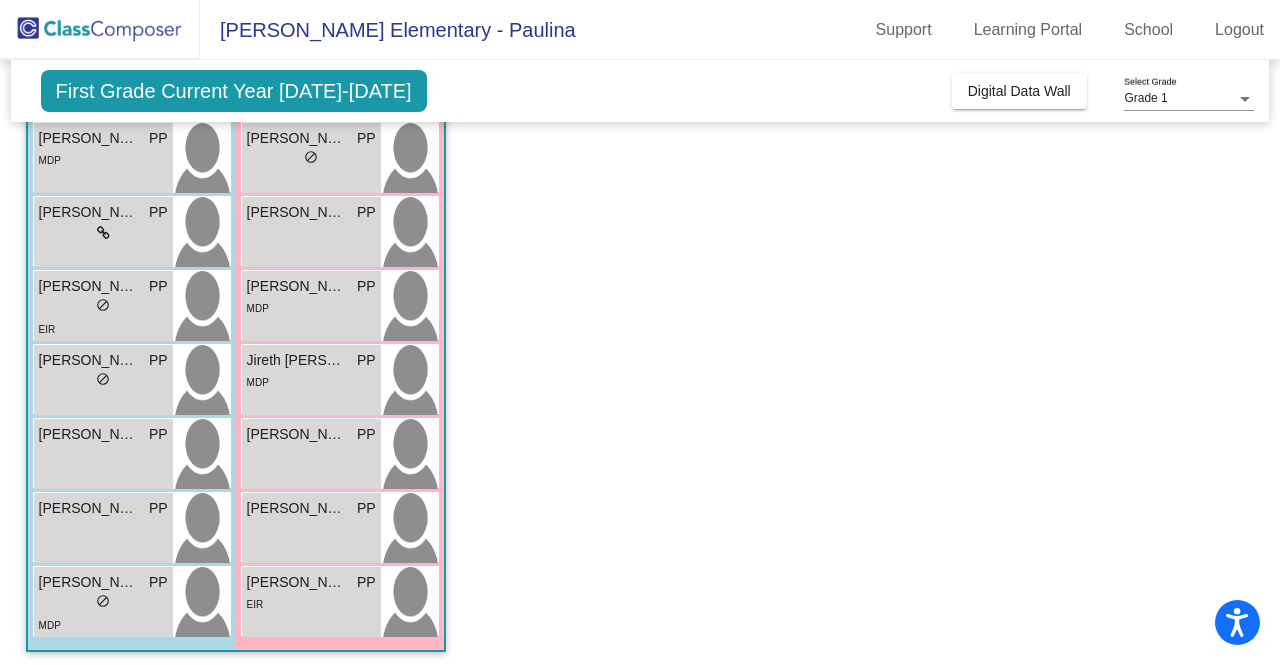 scroll, scrollTop: 492, scrollLeft: 0, axis: vertical 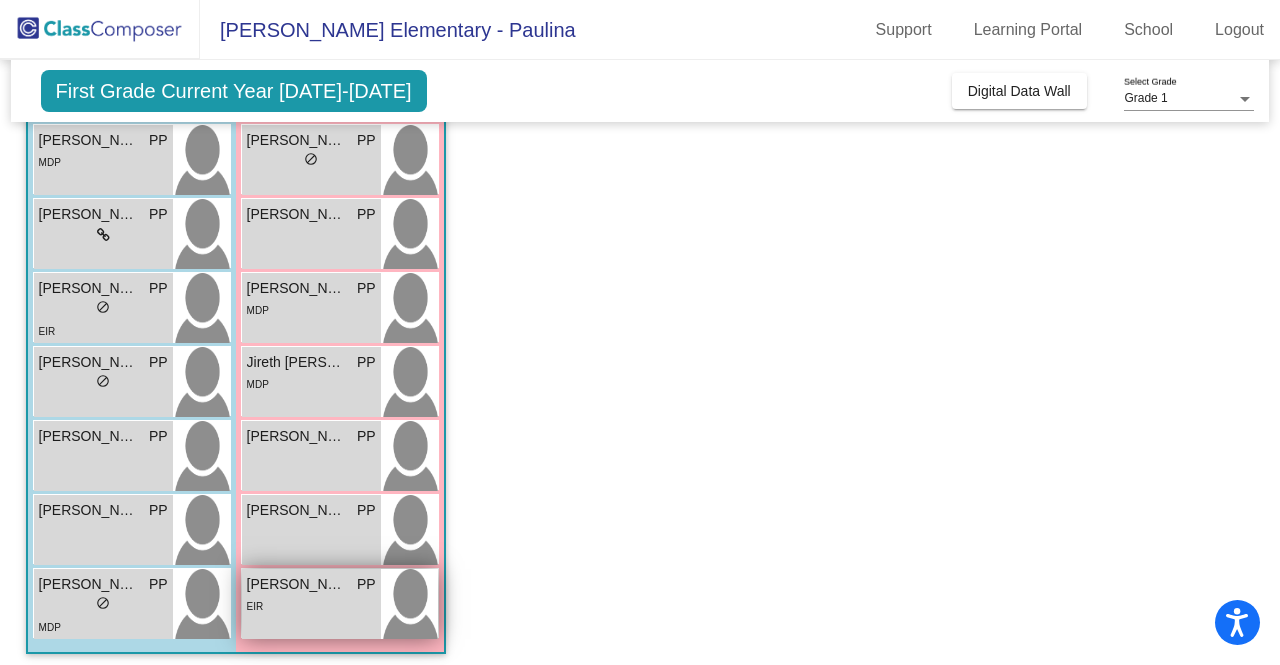 click on "EIR" at bounding box center (311, 605) 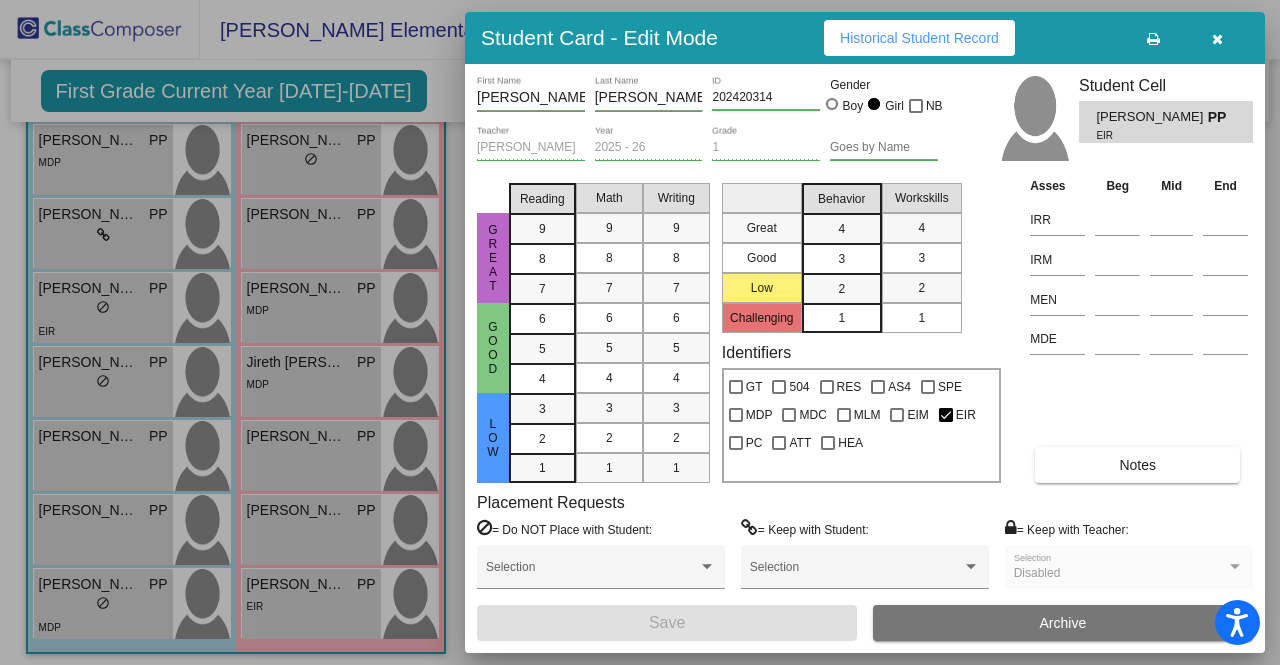click at bounding box center (1217, 38) 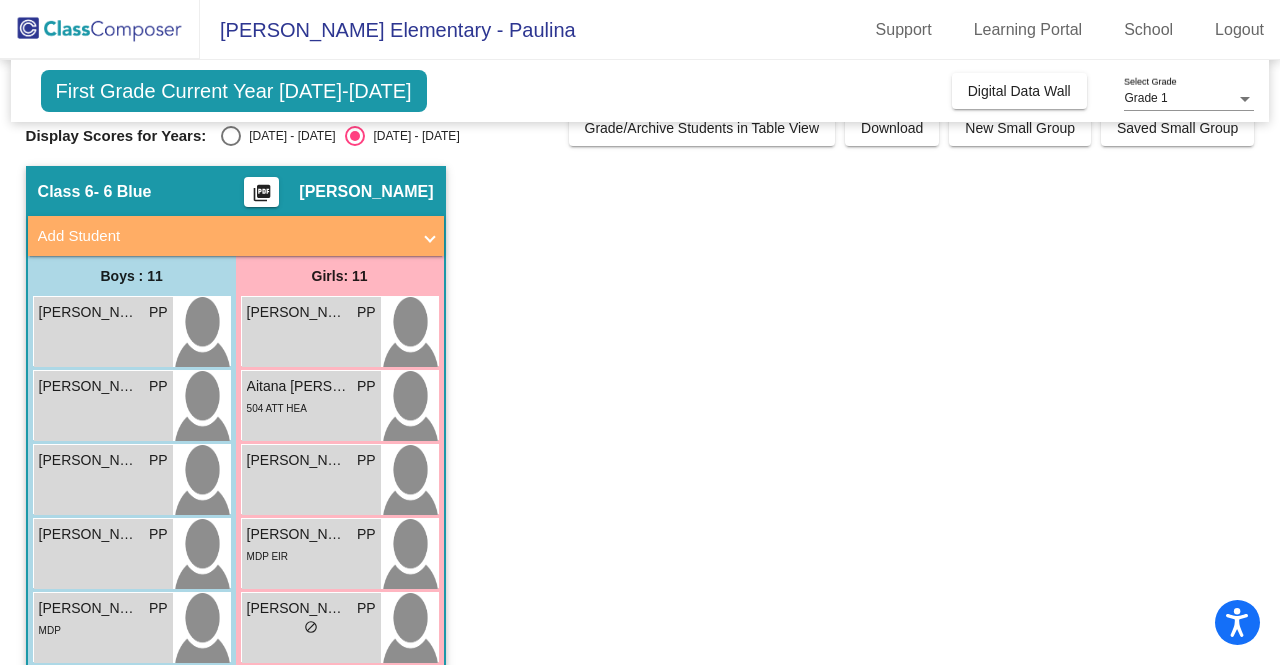 scroll, scrollTop: 0, scrollLeft: 0, axis: both 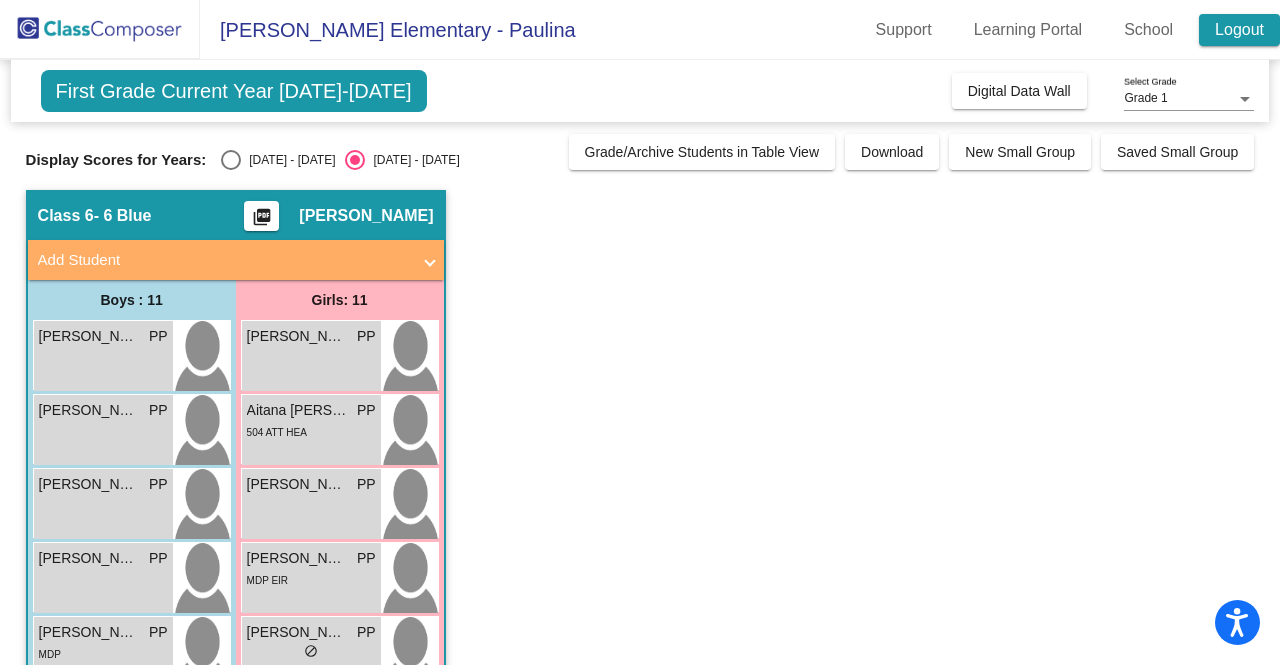 click on "Logout" 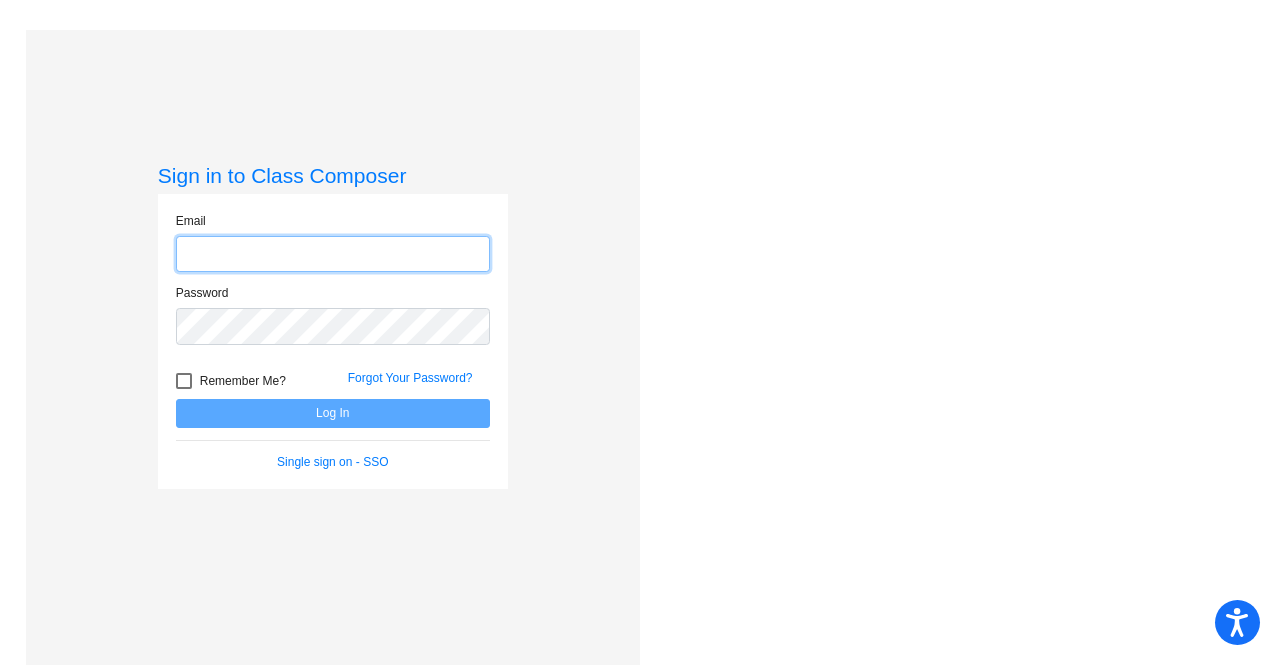 type on "[EMAIL_ADDRESS][PERSON_NAME][DOMAIN_NAME]" 